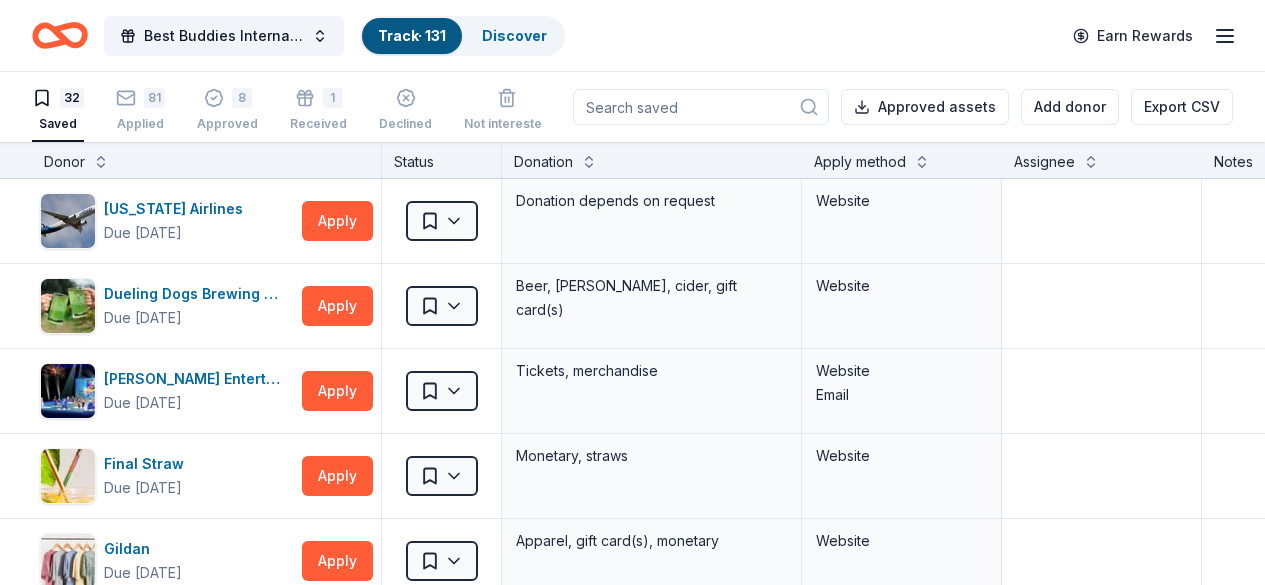 scroll, scrollTop: 0, scrollLeft: 0, axis: both 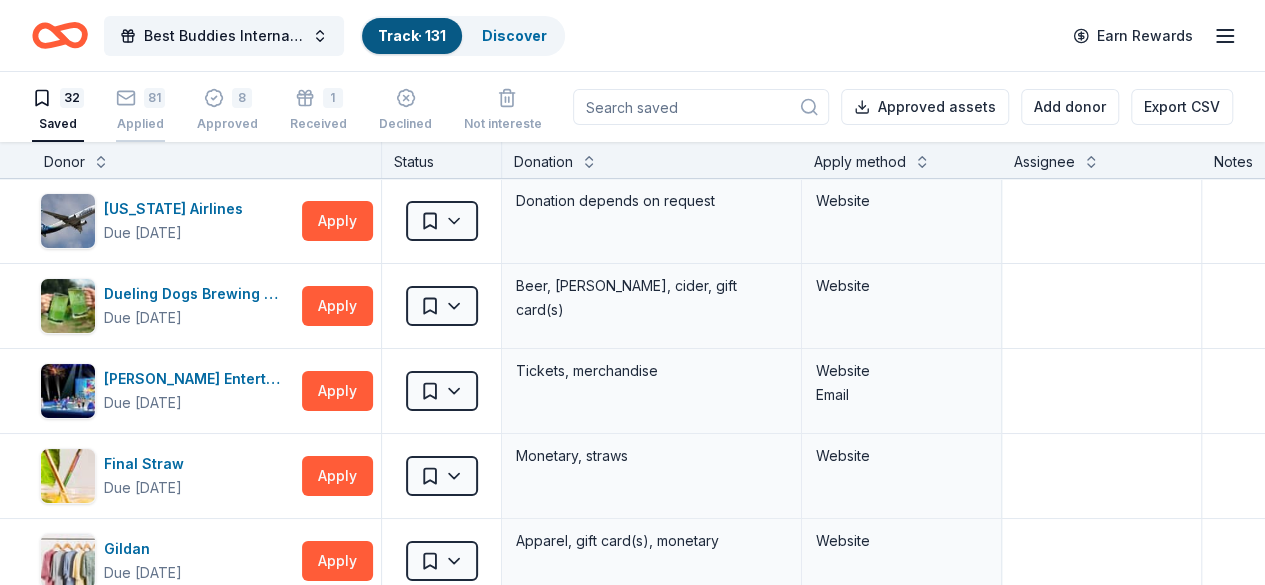 click on "81" at bounding box center (140, 98) 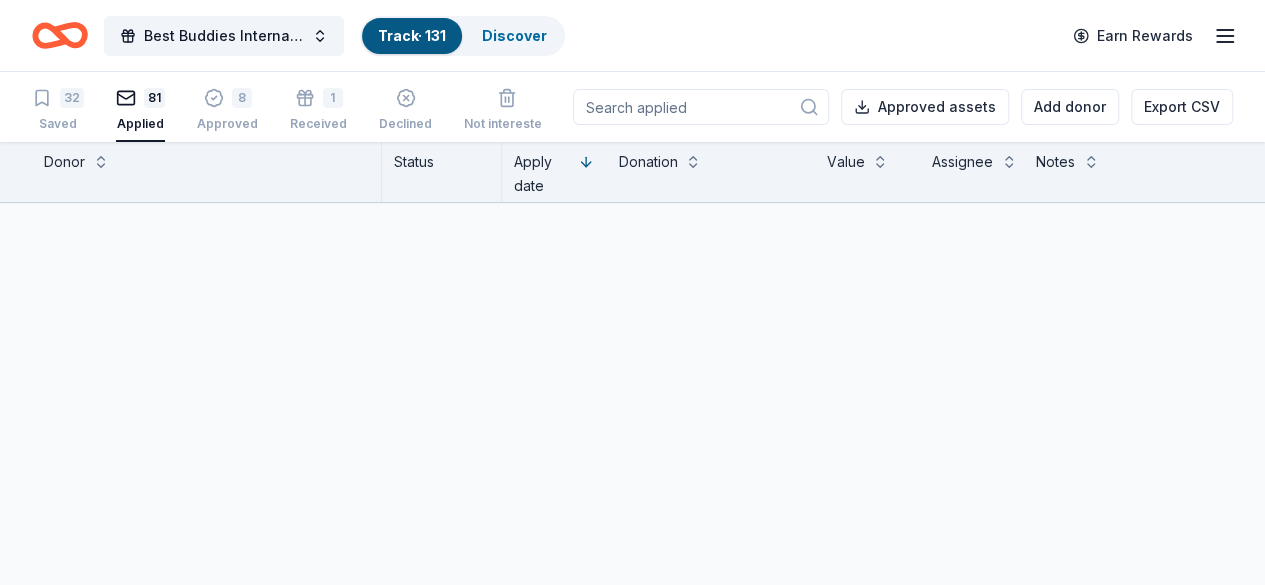 scroll, scrollTop: 0, scrollLeft: 0, axis: both 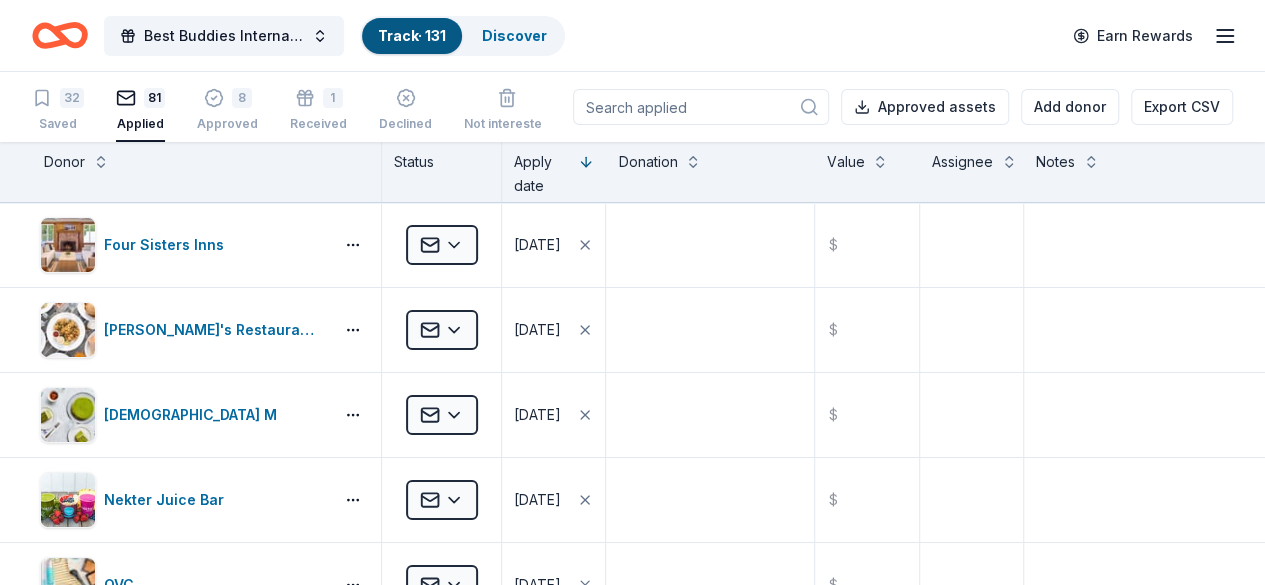 click at bounding box center [701, 107] 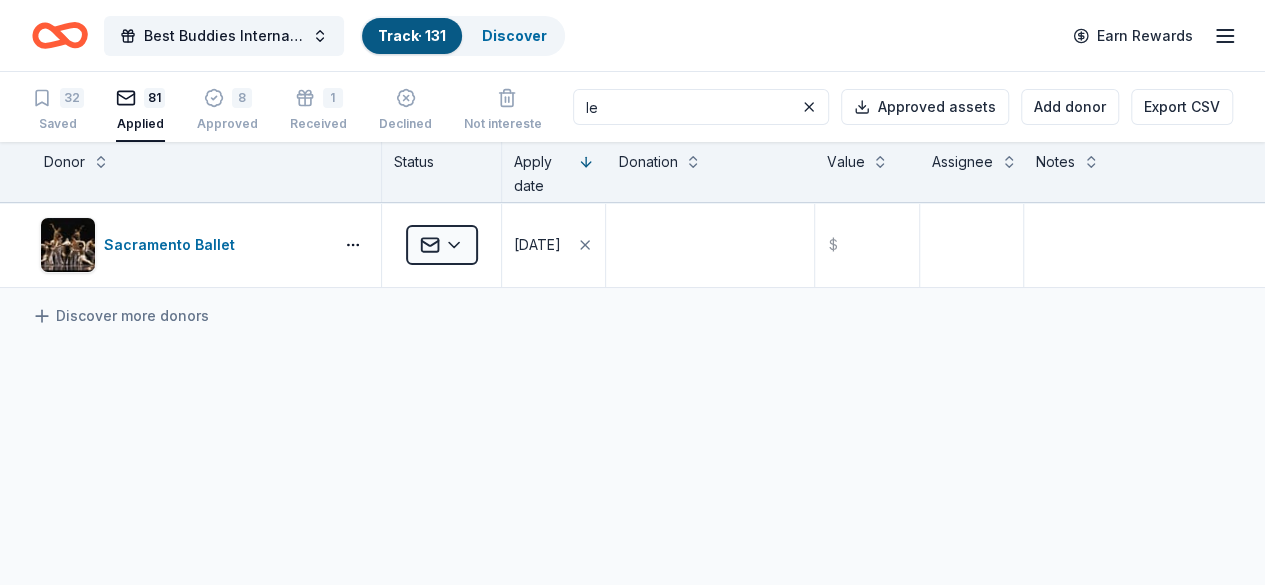 type on "l" 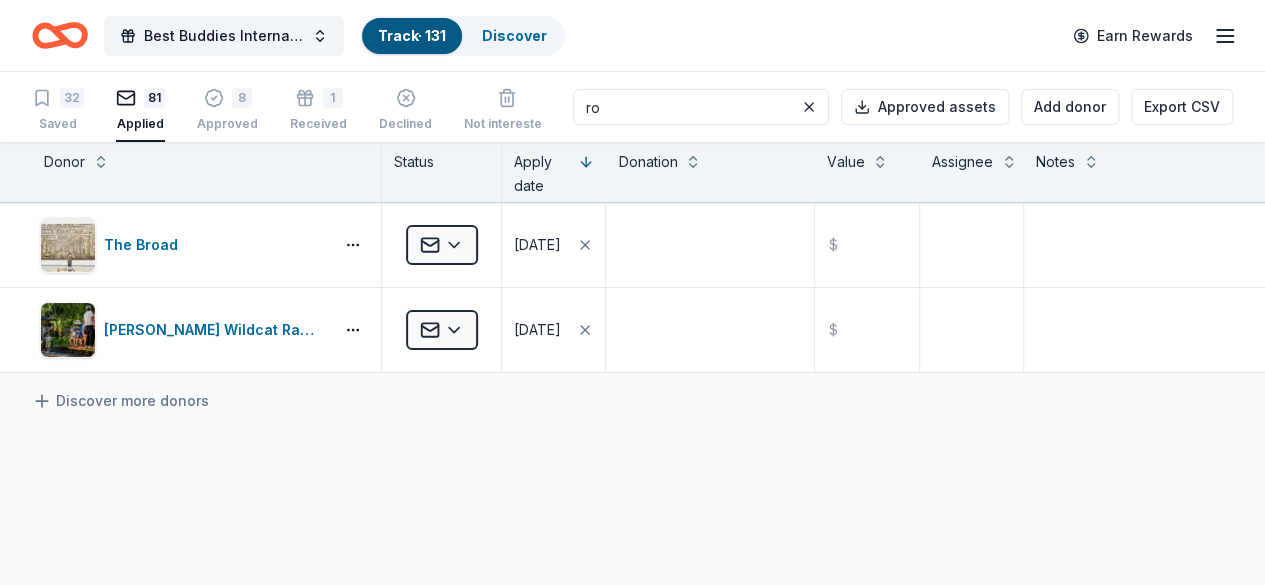 type on "r" 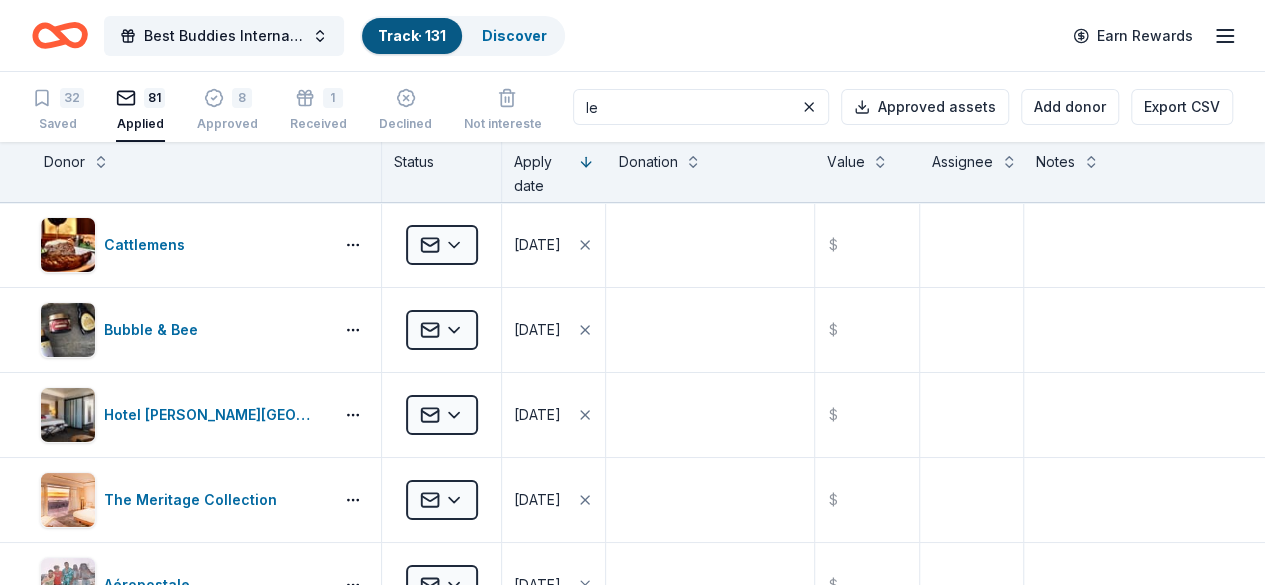 type on "l" 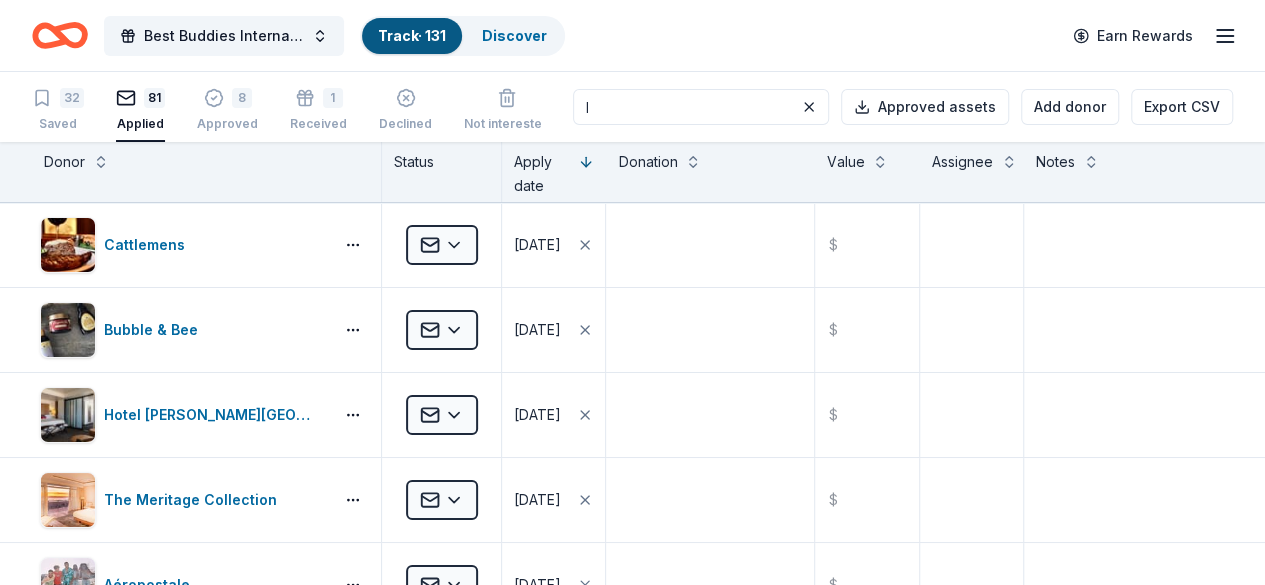 type 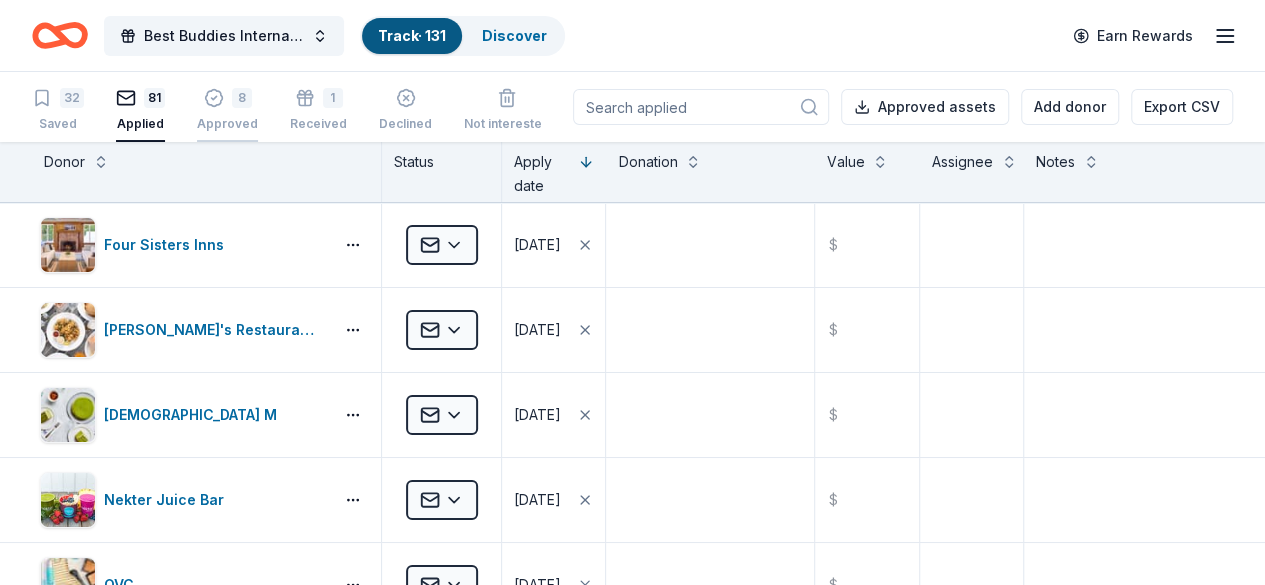 click 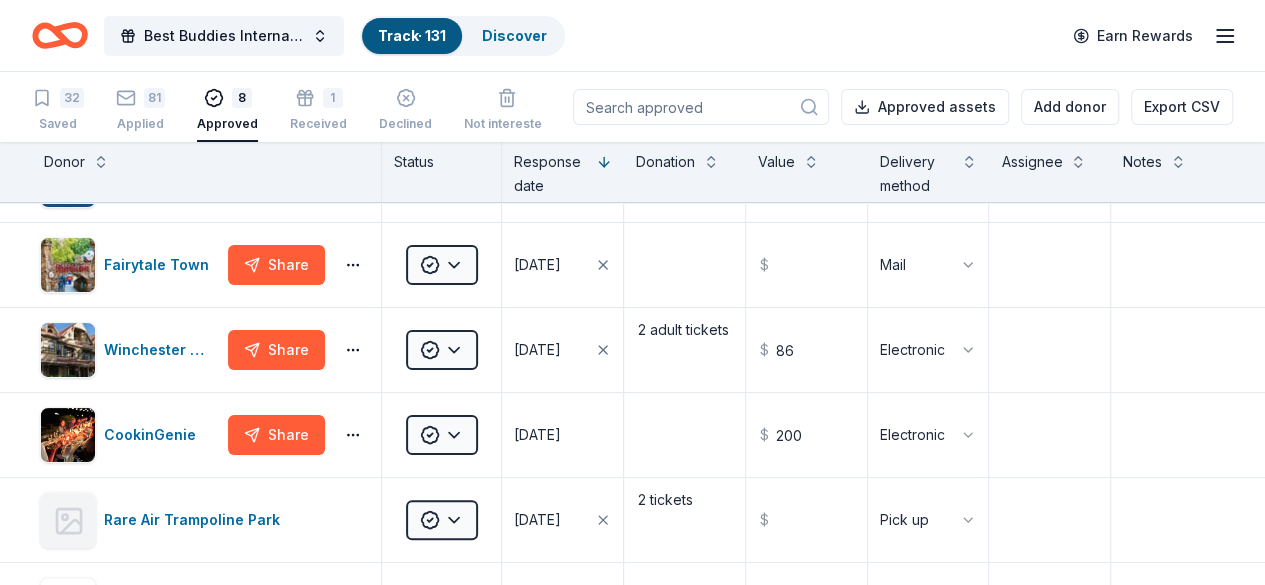 scroll, scrollTop: 0, scrollLeft: 0, axis: both 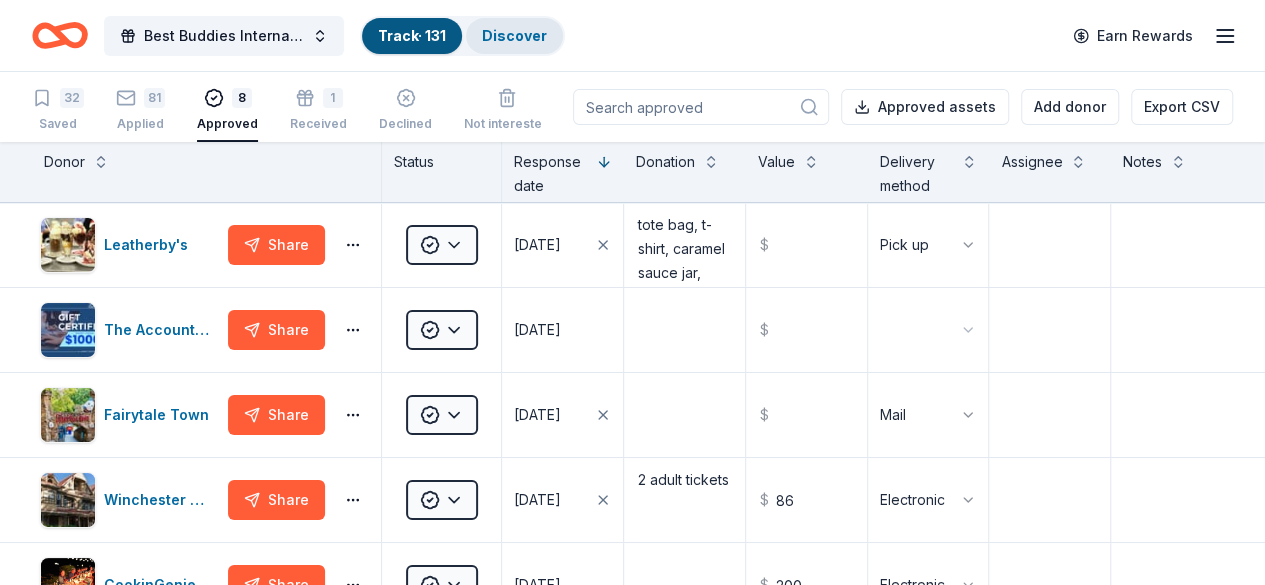 click on "Discover" at bounding box center [514, 36] 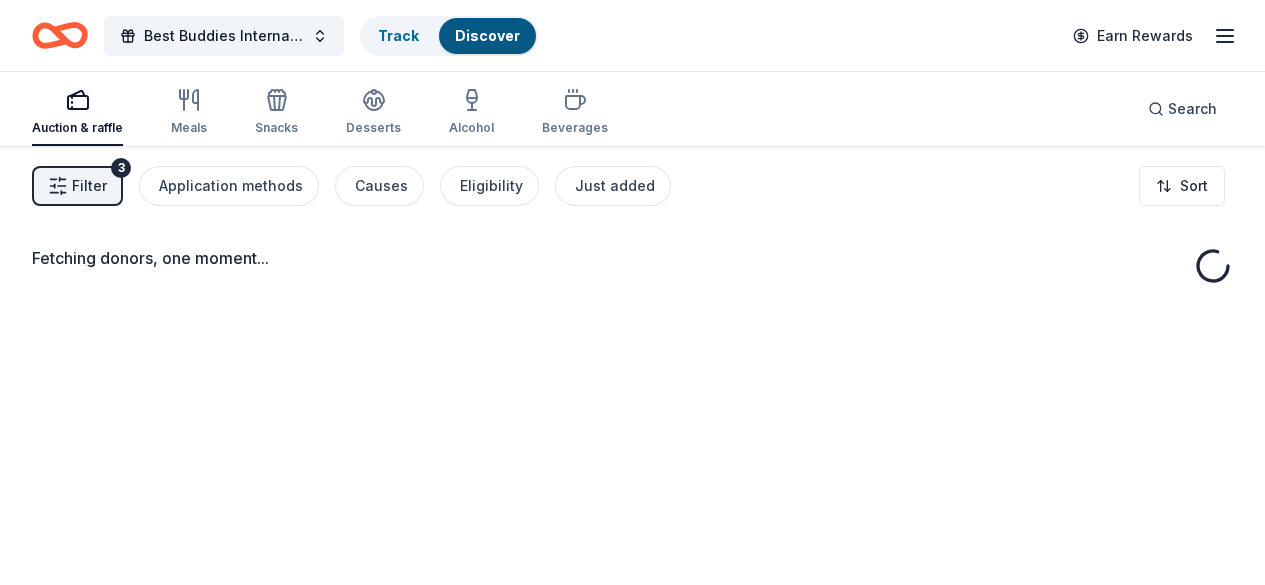 scroll, scrollTop: 0, scrollLeft: 0, axis: both 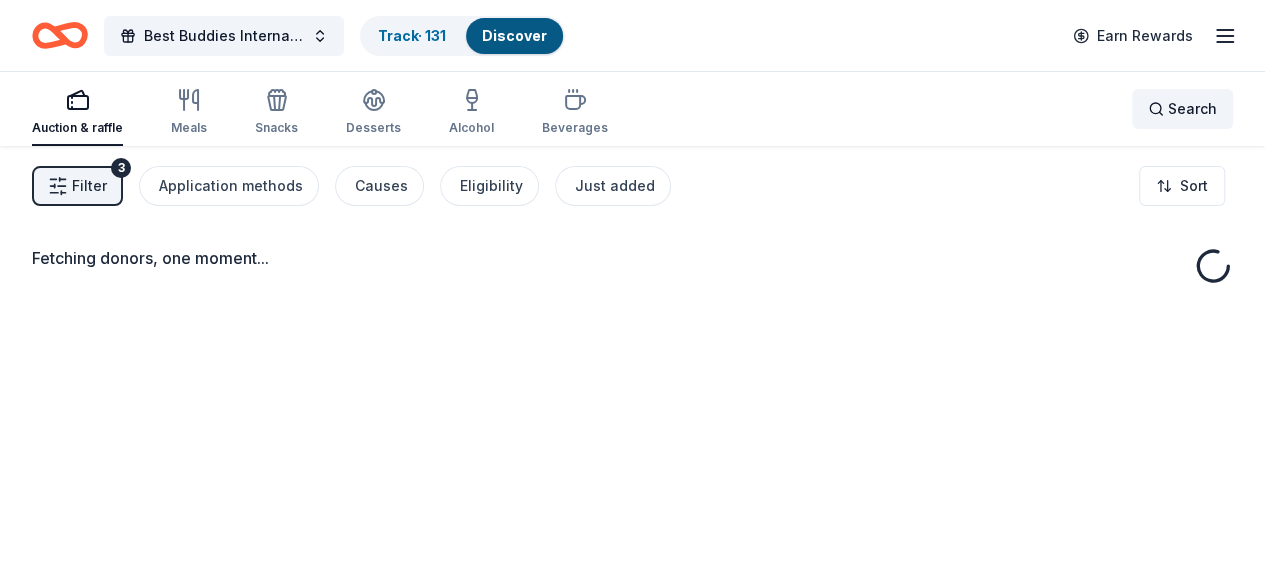click on "Search" at bounding box center (1182, 109) 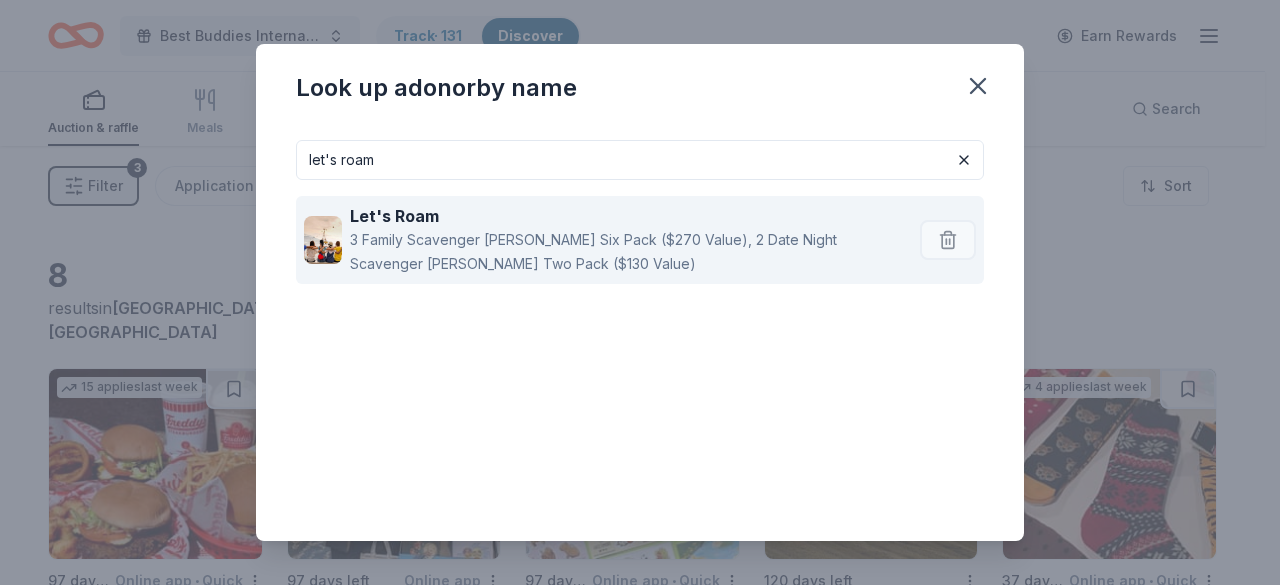 type on "let's roam" 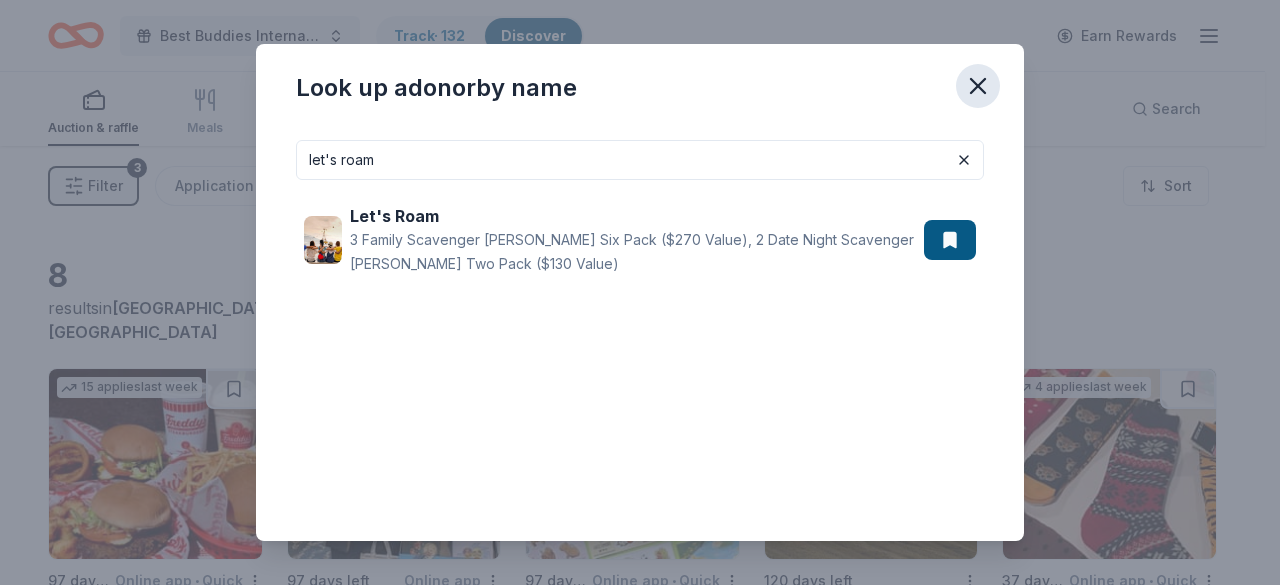 click 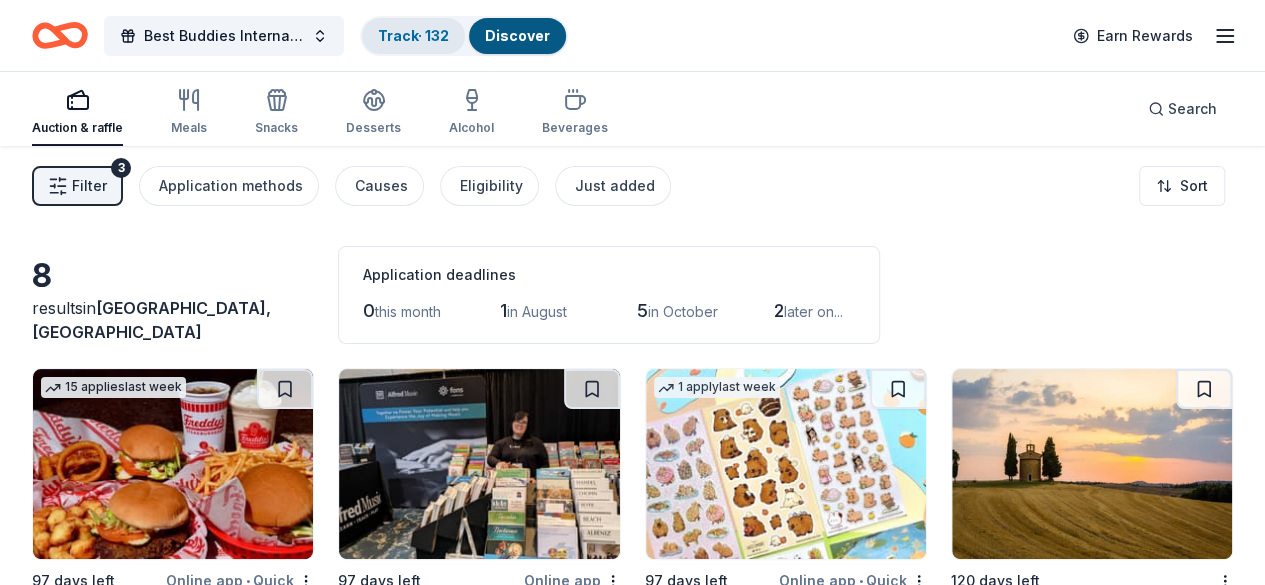 click on "Track  · 132" at bounding box center [413, 36] 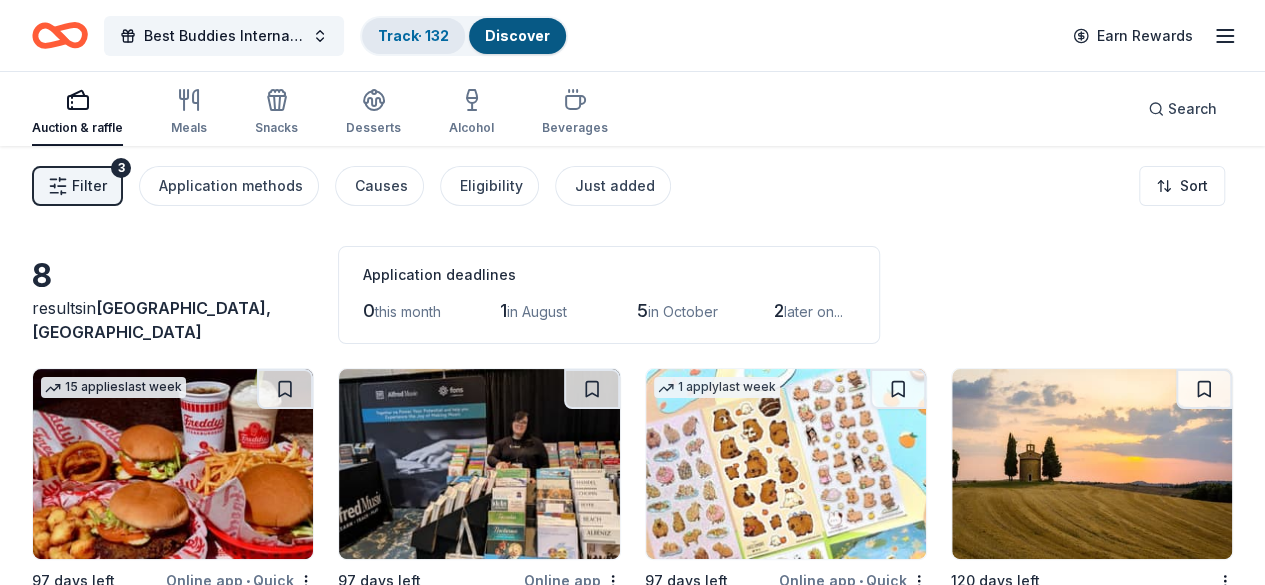 scroll, scrollTop: 0, scrollLeft: 0, axis: both 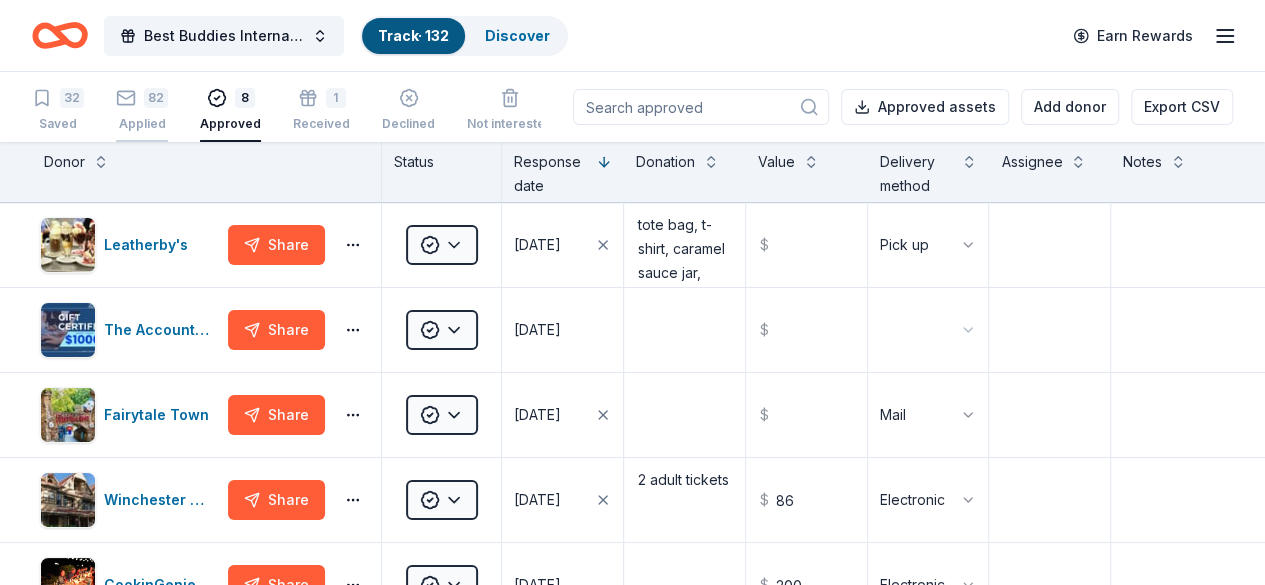 click on "82 Applied" at bounding box center (142, 110) 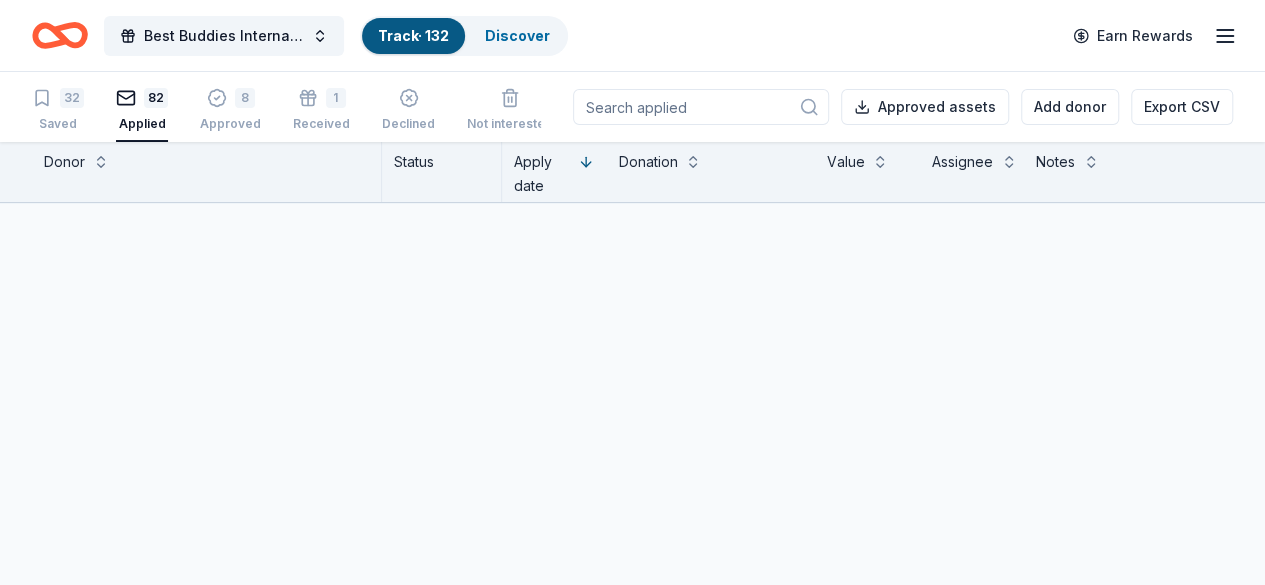 scroll, scrollTop: 0, scrollLeft: 0, axis: both 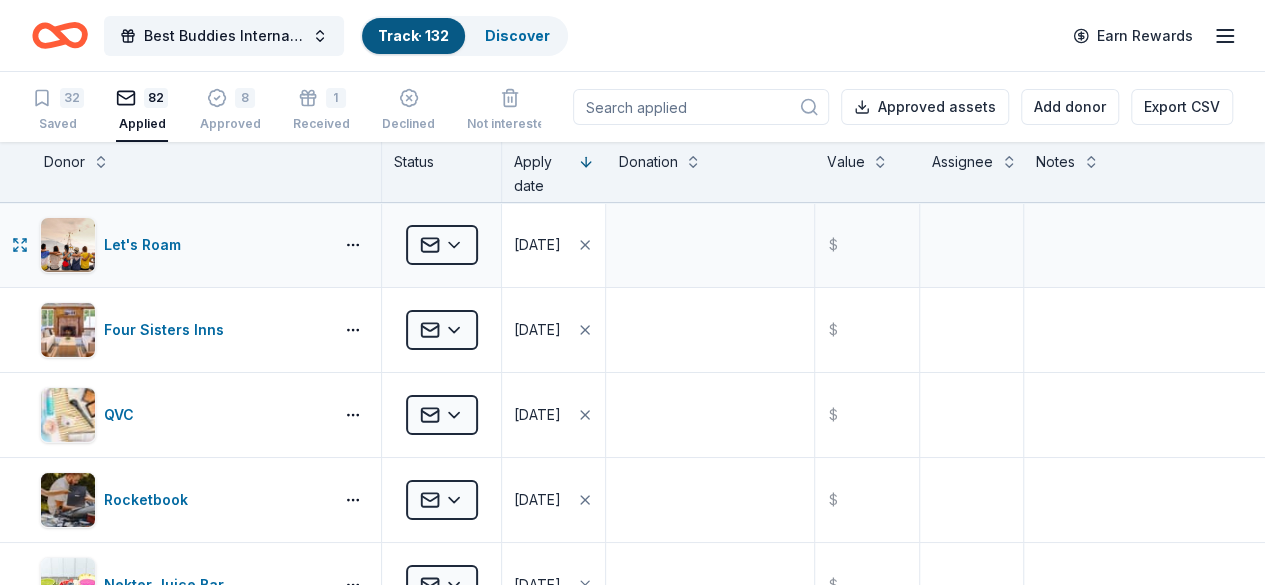 click on "07/16/2025" at bounding box center [553, 245] 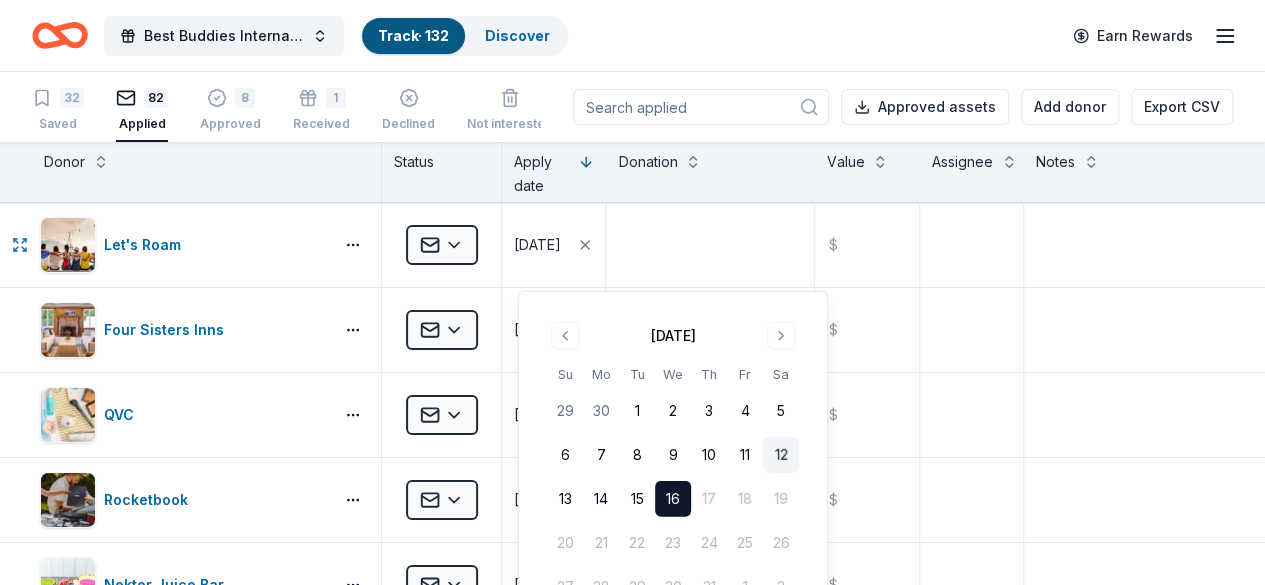 click on "12" at bounding box center (781, 455) 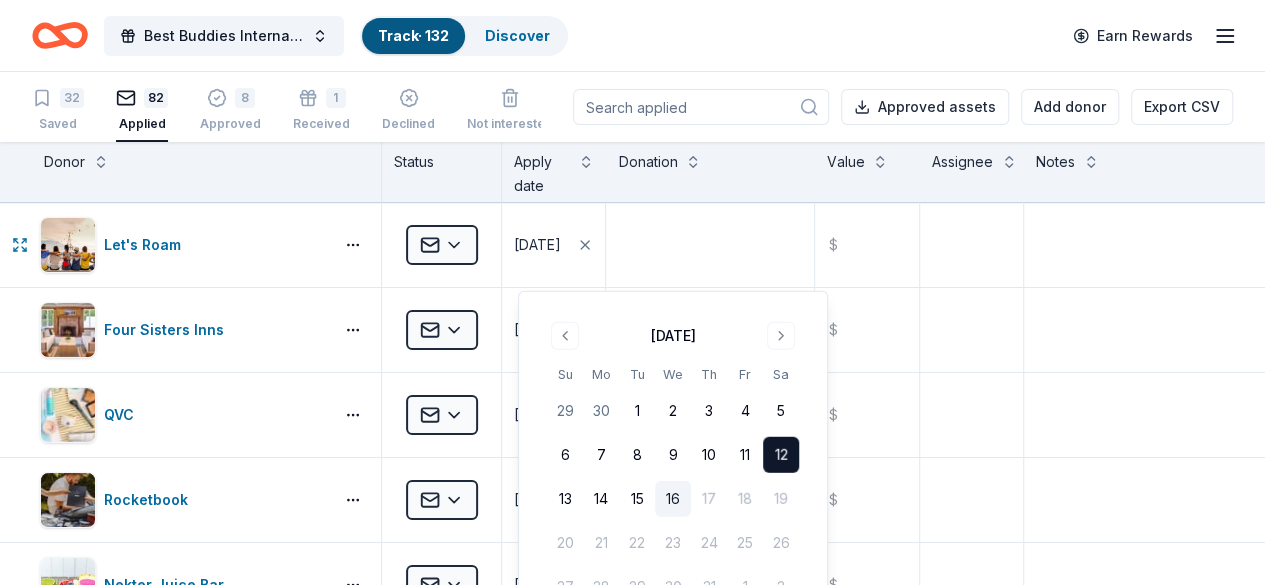 click on "12" at bounding box center [781, 455] 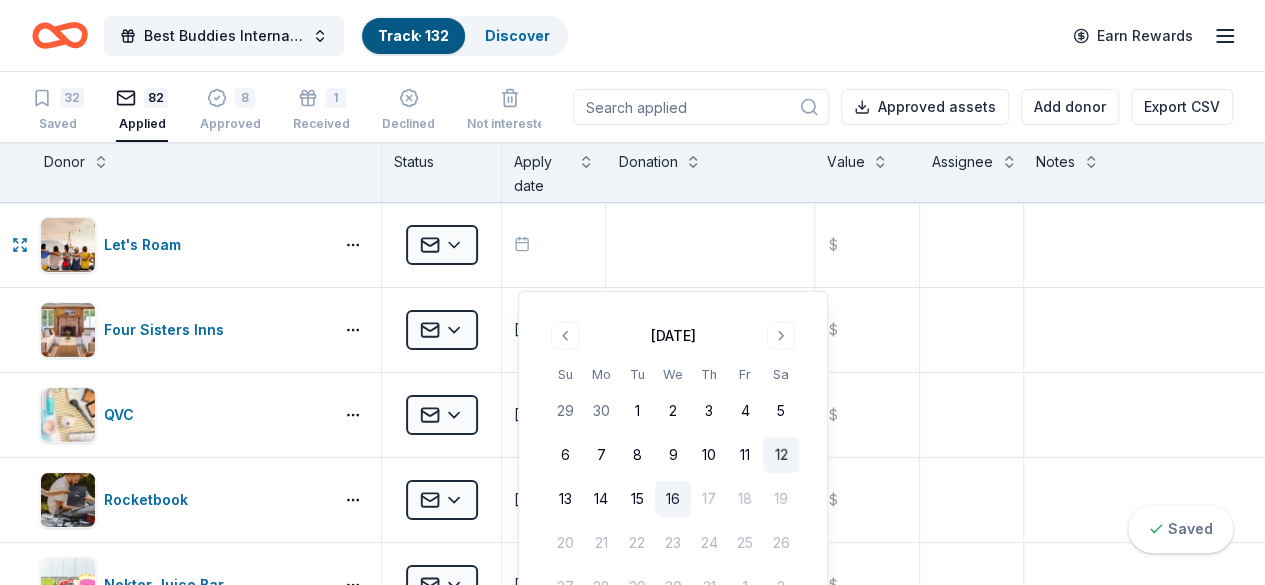 click on "12" at bounding box center (781, 455) 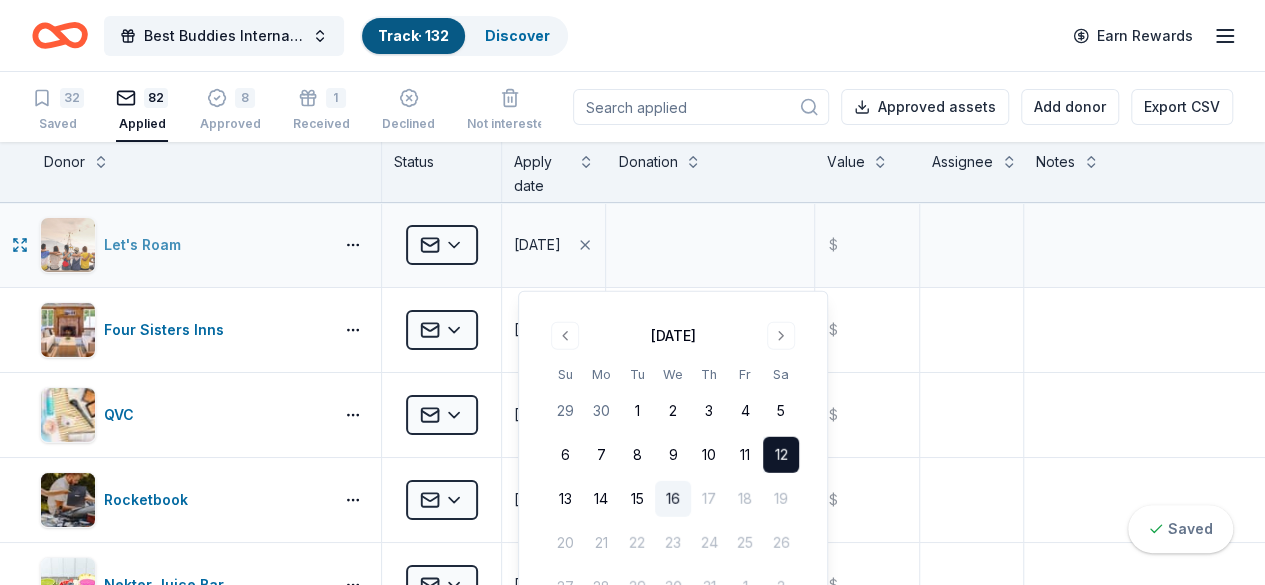 click on "Let's Roam" at bounding box center [182, 245] 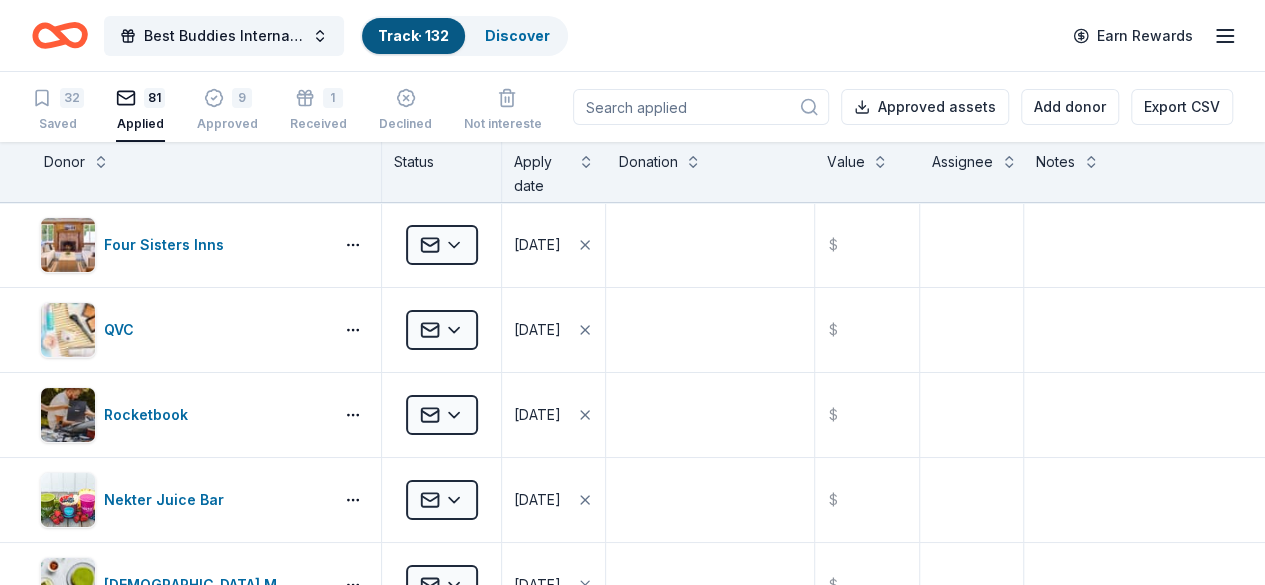 click on "81 Applied" at bounding box center [140, 110] 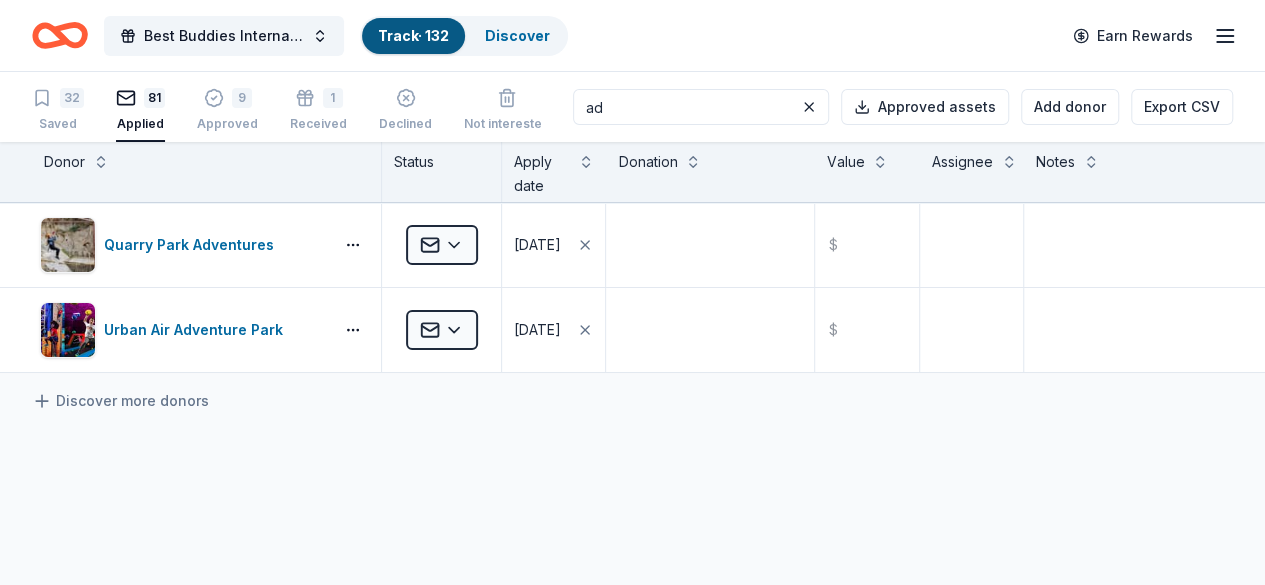 type on "a" 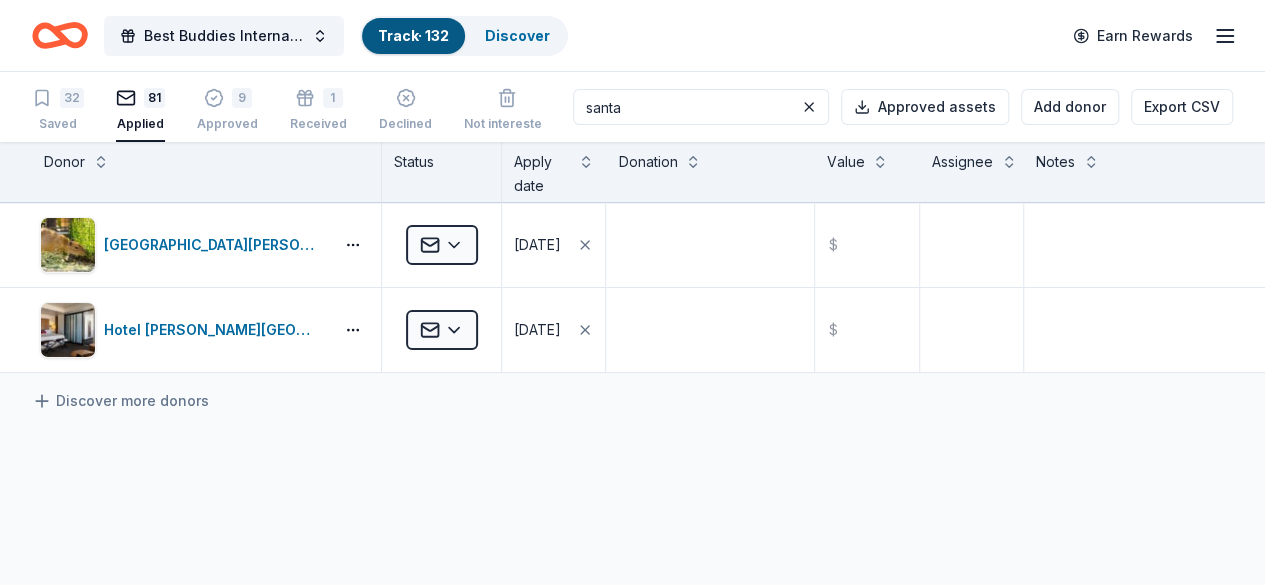 type on "santa" 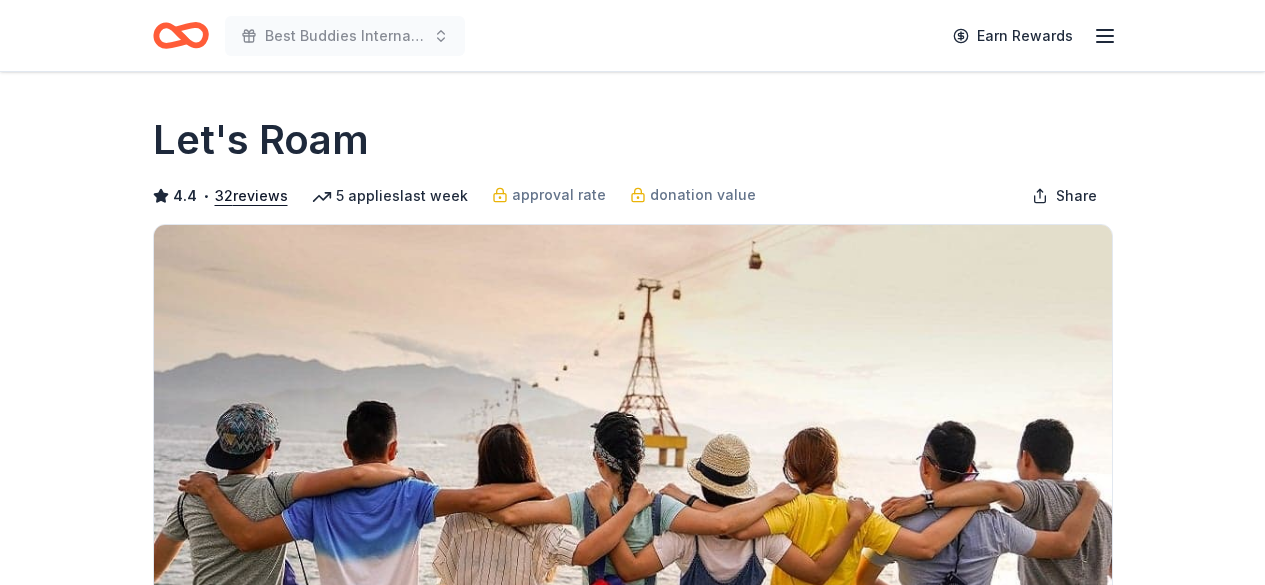 scroll, scrollTop: 0, scrollLeft: 0, axis: both 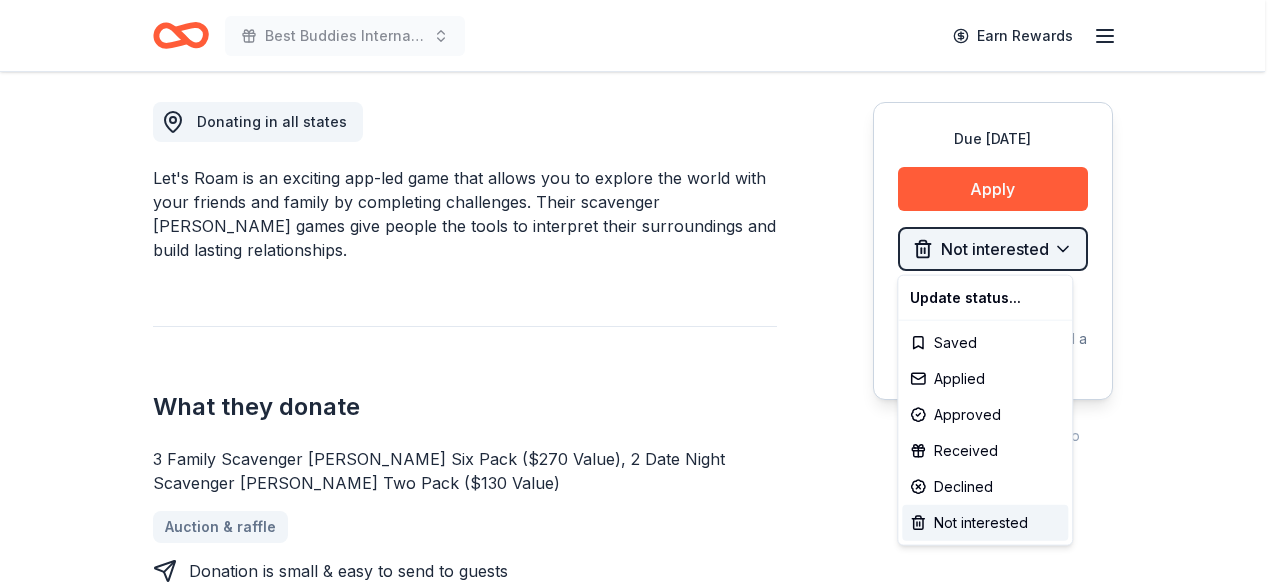 click on "Best Buddies International, Sacramento, Champion of the Year Gala Earn Rewards Due in 97 days Share Let's Roam 4.4 • 32  reviews 5   applies  last week approval rate donation value Share Donating in all states Let's Roam is an exciting app-led game that allows you to explore the world with your friends and family by completing challenges. Their scavenger hunt games give people the tools to interpret their surroundings and build lasting relationships. What they donate 3 Family Scavenger Hunt Six Pack ($270 Value), 2 Date Night Scavenger Hunt Two Pack ($130 Value) Auction & raffle Donation is small & easy to send to guests Who they donate to Let's Roam  hasn ' t listed any preferences or eligibility criteria. Due in 97 days Apply Not interested Application takes 10 min Usually responds in  around a week Updated  about 1 month  ago Report a mistake approval rate 20 % approved 30 % declined 50 % no response donation value (average) 20% 70% 0% 10% $xx - $xx $xx - $xx $xx - $xx $xx - $xx Upgrade to Pro 4.4 • 32" at bounding box center [640, -262] 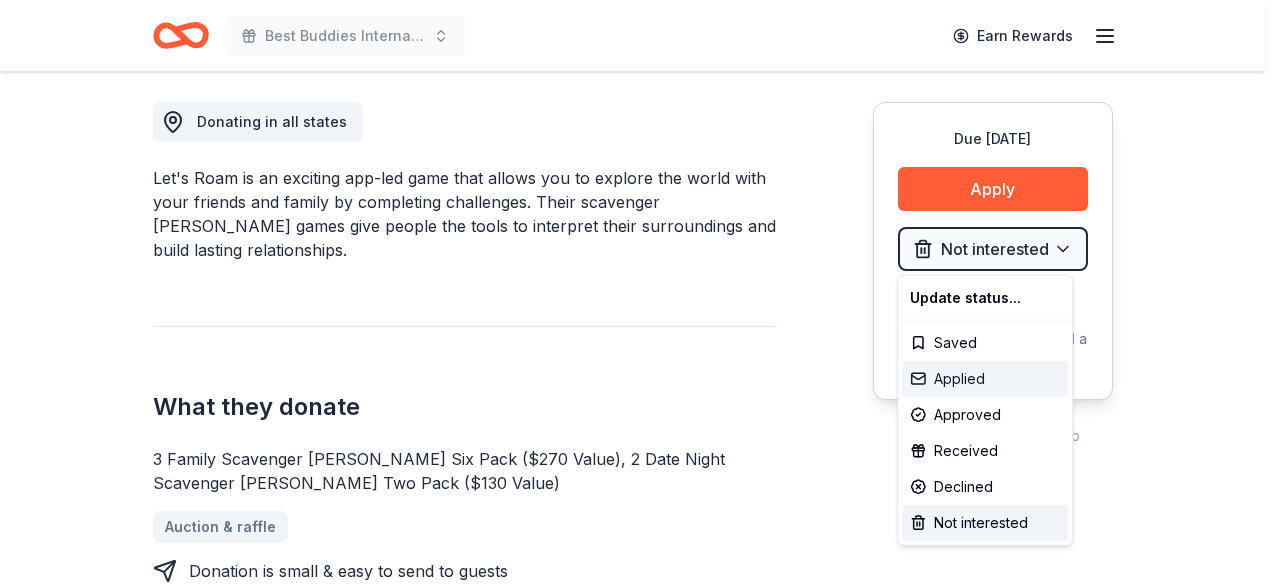 click on "Applied" at bounding box center [985, 379] 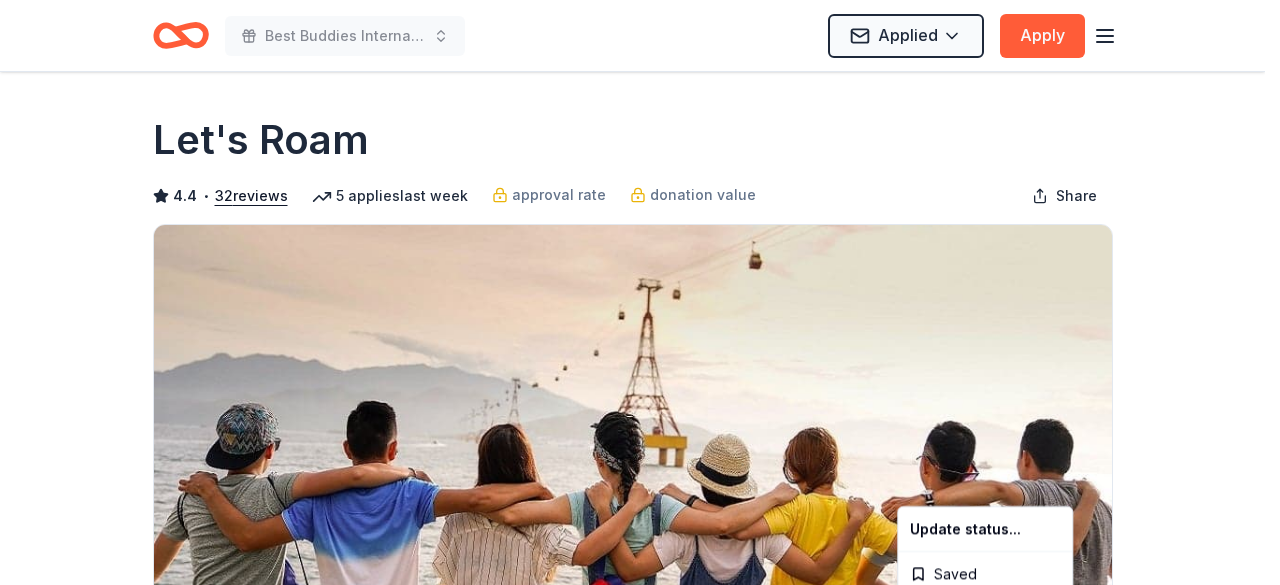 scroll, scrollTop: 0, scrollLeft: 0, axis: both 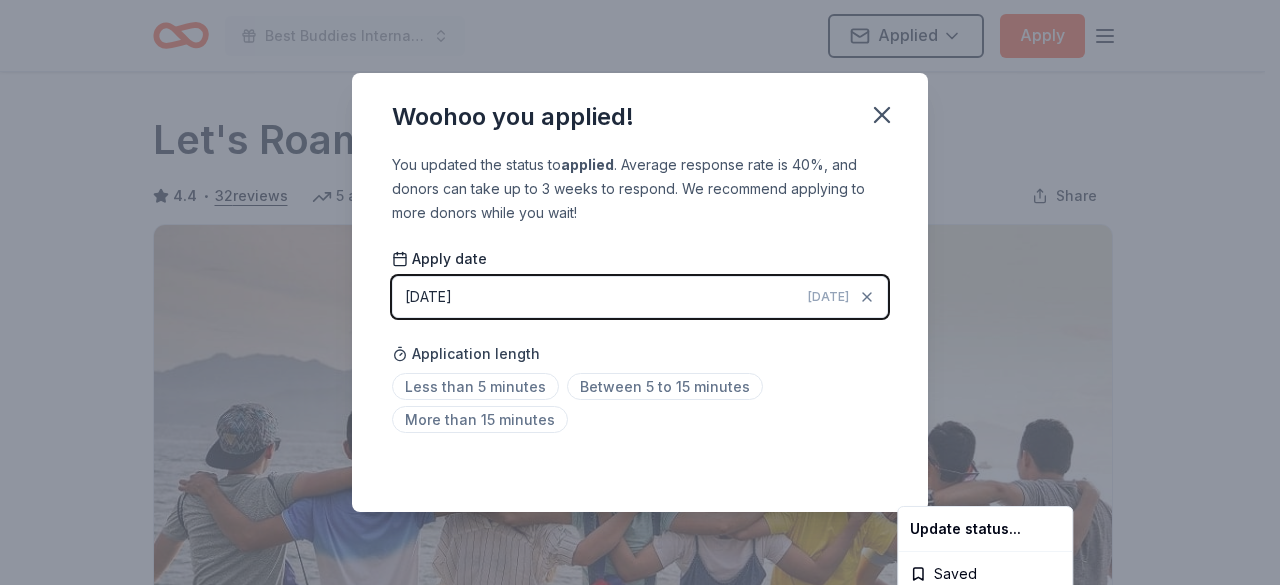click on "Best Buddies International, Sacramento, Champion of the Year Gala Applied Apply Due in 97 days Share Let's Roam 4.4 • 32  reviews 5   applies  last week approval rate donation value Share Donating in all states Let's Roam is an exciting app-led game that allows you to explore the world with your friends and family by completing challenges. Their scavenger hunt games give people the tools to interpret their surroundings and build lasting relationships. What they donate 3 Family Scavenger Hunt Six Pack ($270 Value), 2 Date Night Scavenger Hunt Two Pack ($130 Value) Auction & raffle Donation is small & easy to send to guests Who they donate to Let's Roam  hasn ' t listed any preferences or eligibility criteria. Due in 97 days Apply Applied Application takes 10 min Usually responds in  around a week Updated  about 1 month  ago Report a mistake approval rate 20 % approved 30 % declined 50 % no response donation value (average) 20% 70% 0% 10% $xx - $xx $xx - $xx $xx - $xx $xx - $xx Upgrade to Pro 4.4 • 32 32 32" at bounding box center [640, 292] 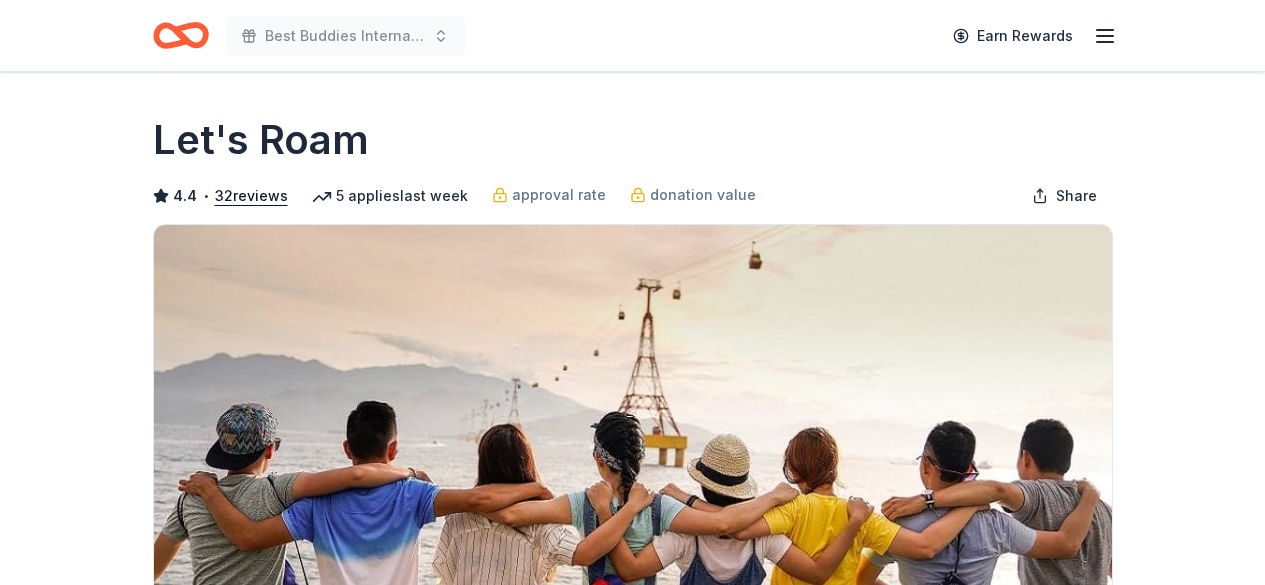 scroll, scrollTop: 0, scrollLeft: 0, axis: both 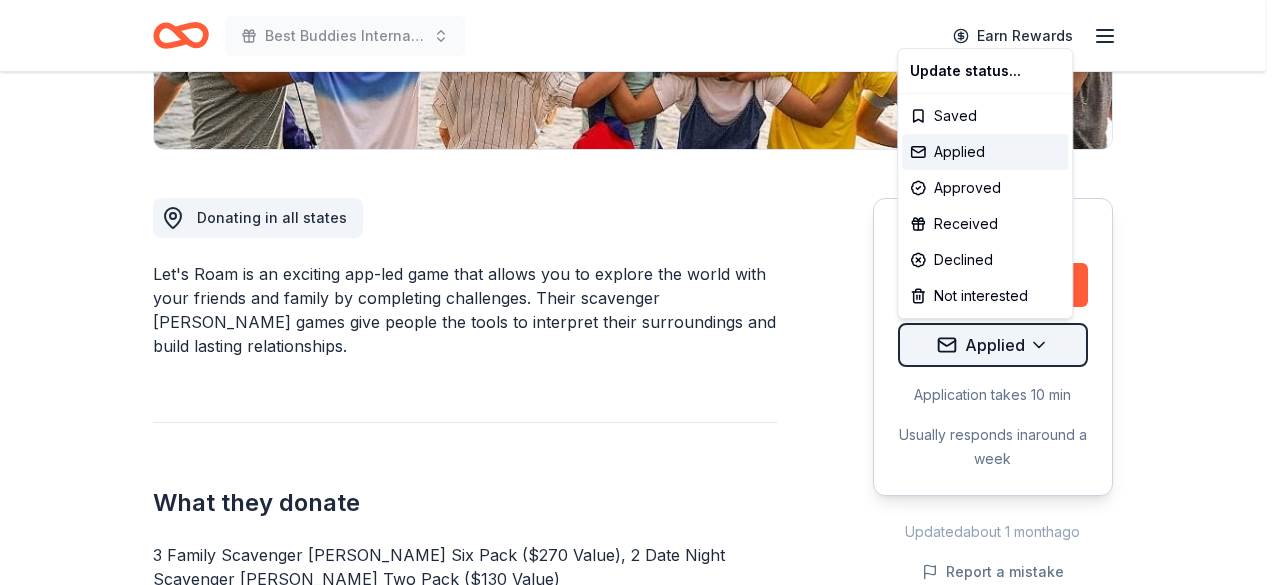 click on "Best Buddies International, Sacramento, Champion of the Year Gala Earn Rewards Due in 97 days Share Let's Roam 4.4 • 32  reviews 5   applies  last week approval rate donation value Share Donating in all states Let's Roam is an exciting app-led game that allows you to explore the world with your friends and family by completing challenges. Their scavenger hunt games give people the tools to interpret their surroundings and build lasting relationships. What they donate 3 Family Scavenger Hunt Six Pack ($270 Value), 2 Date Night Scavenger Hunt Two Pack ($130 Value) Auction & raffle Donation is small & easy to send to guests Who they donate to Let's Roam  hasn ' t listed any preferences or eligibility criteria. Due in 97 days Apply Applied Application takes 10 min Usually responds in  around a week Updated  about 1 month  ago Report a mistake approval rate 20 % approved 30 % declined 50 % no response donation value (average) 20% 70% 0% 10% $xx - $xx $xx - $xx $xx - $xx $xx - $xx Upgrade to Pro 4.4 • 32 32 •" at bounding box center (640, -166) 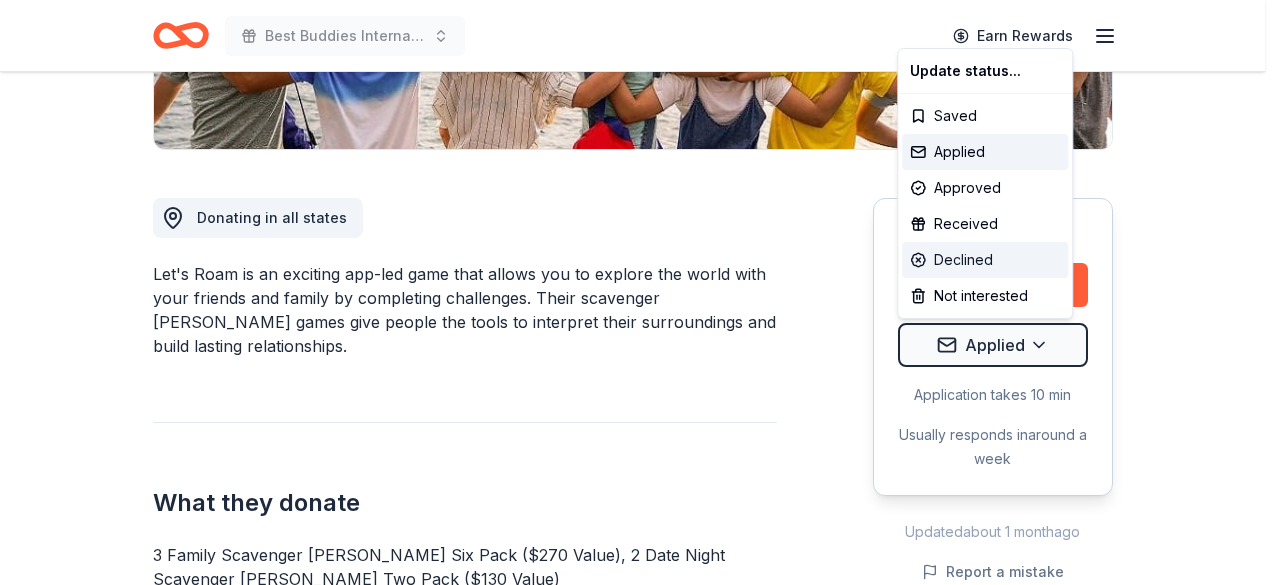 click on "Declined" at bounding box center [985, 260] 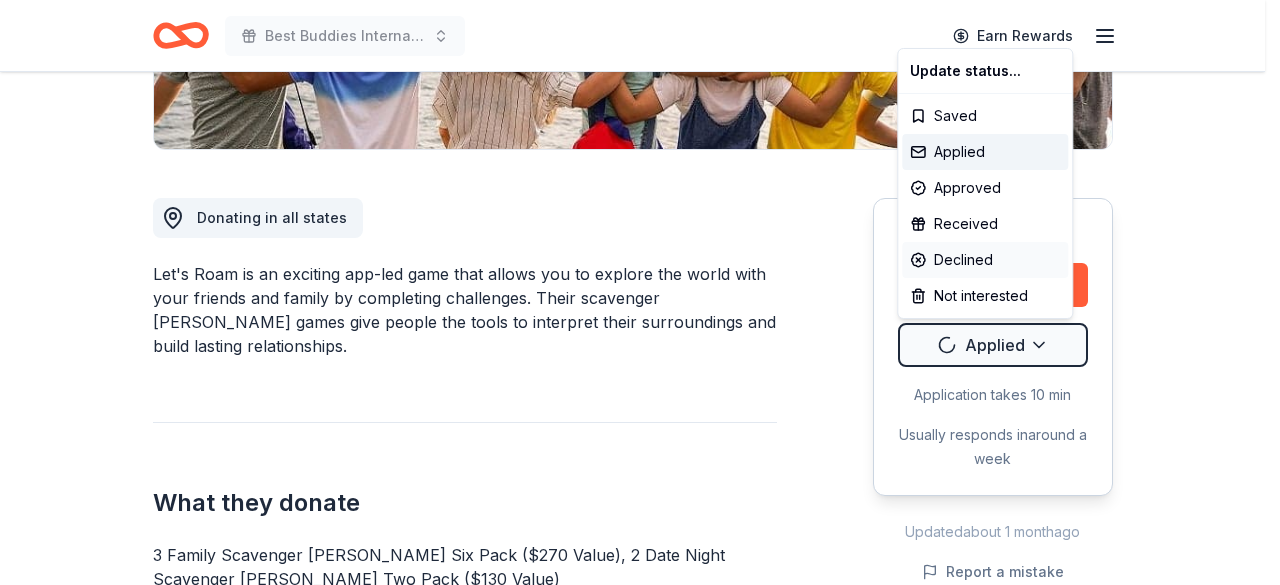 scroll, scrollTop: 0, scrollLeft: 0, axis: both 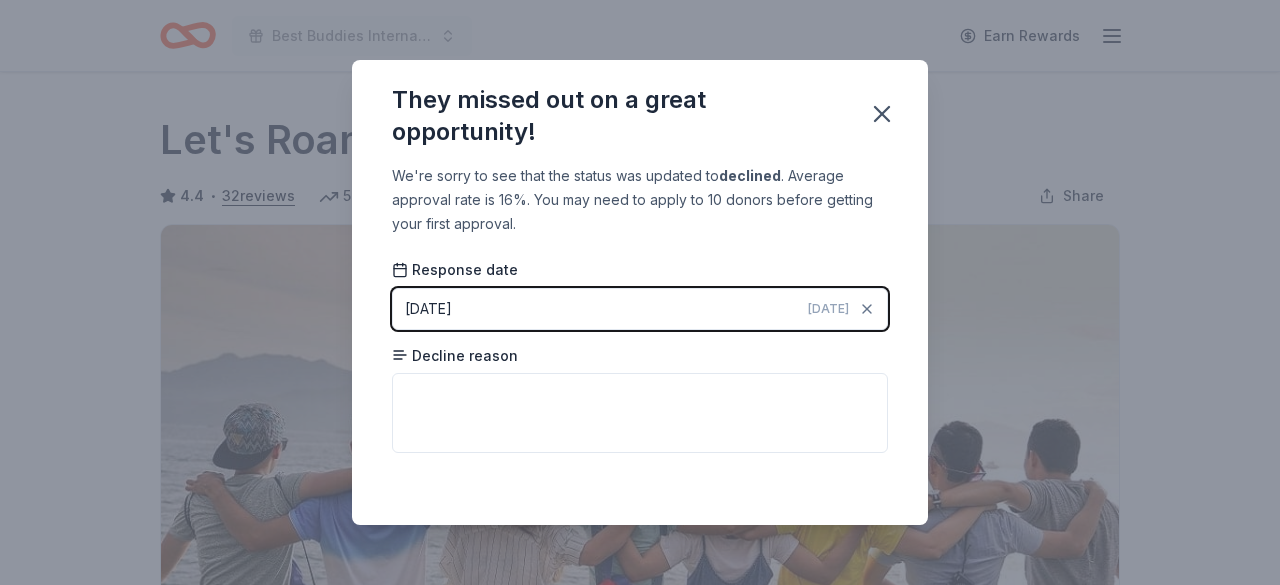 click on "Best Buddies International, Sacramento, Champion of the Year Gala Earn Rewards Due in 97 days Share Let's Roam 4.4 • 32  reviews 5   applies  last week approval rate donation value Share Donating in all states Let's Roam is an exciting app-led game that allows you to explore the world with your friends and family by completing challenges. Their scavenger hunt games give people the tools to interpret their surroundings and build lasting relationships. What they donate 3 Family Scavenger Hunt Six Pack ($270 Value), 2 Date Night Scavenger Hunt Two Pack ($130 Value) Auction & raffle Donation is small & easy to send to guests Who they donate to Let's Roam  hasn ' t listed any preferences or eligibility criteria. Due in 97 days Apply Declined Application takes 10 min Usually responds in  around a week Updated  about 1 month  ago Report a mistake approval rate 20 % approved 30 % declined 50 % no response donation value (average) 20% 70% 0% 10% $xx - $xx $xx - $xx $xx - $xx $xx - $xx Upgrade to Pro 4.4 • 32 32 32" at bounding box center (640, 292) 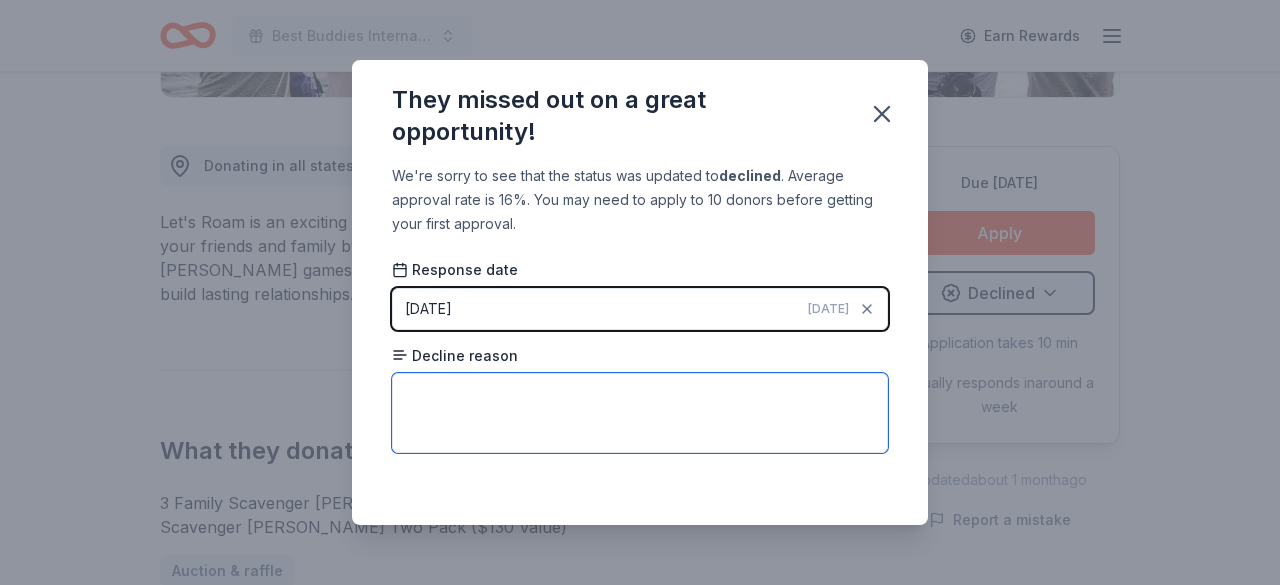 click at bounding box center [640, 413] 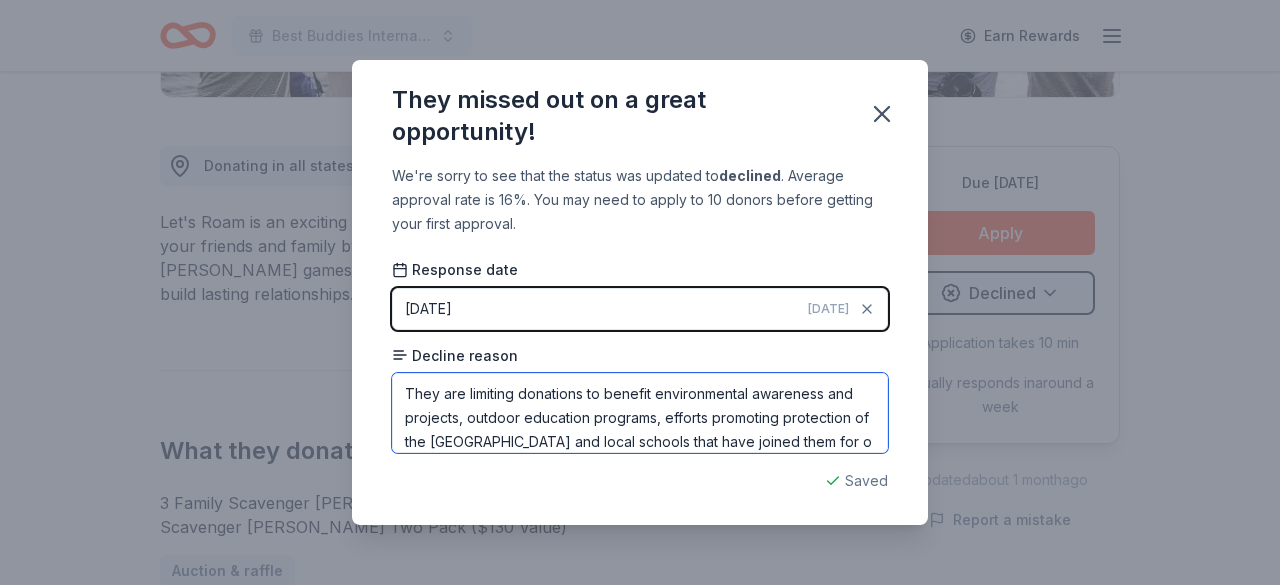 scroll, scrollTop: 21, scrollLeft: 0, axis: vertical 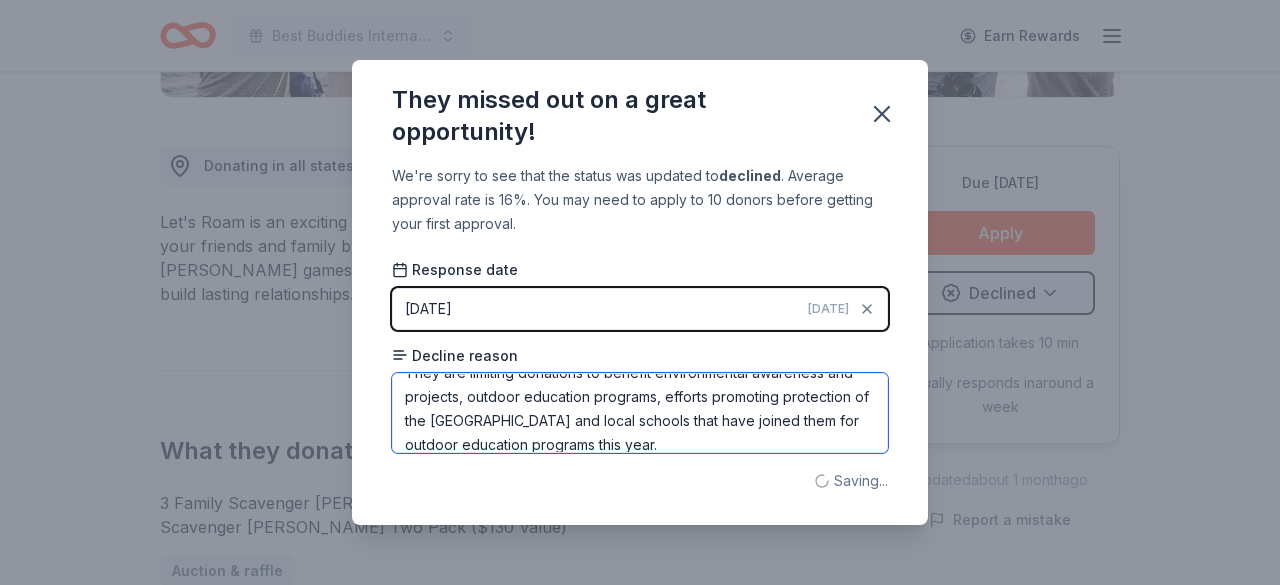 type on "They are limiting donations to benefit environmental awareness and projects, outdoor education programs, efforts promoting protection of the Santa Ynez Valley and local schools that have joined them for outdoor education programs this year." 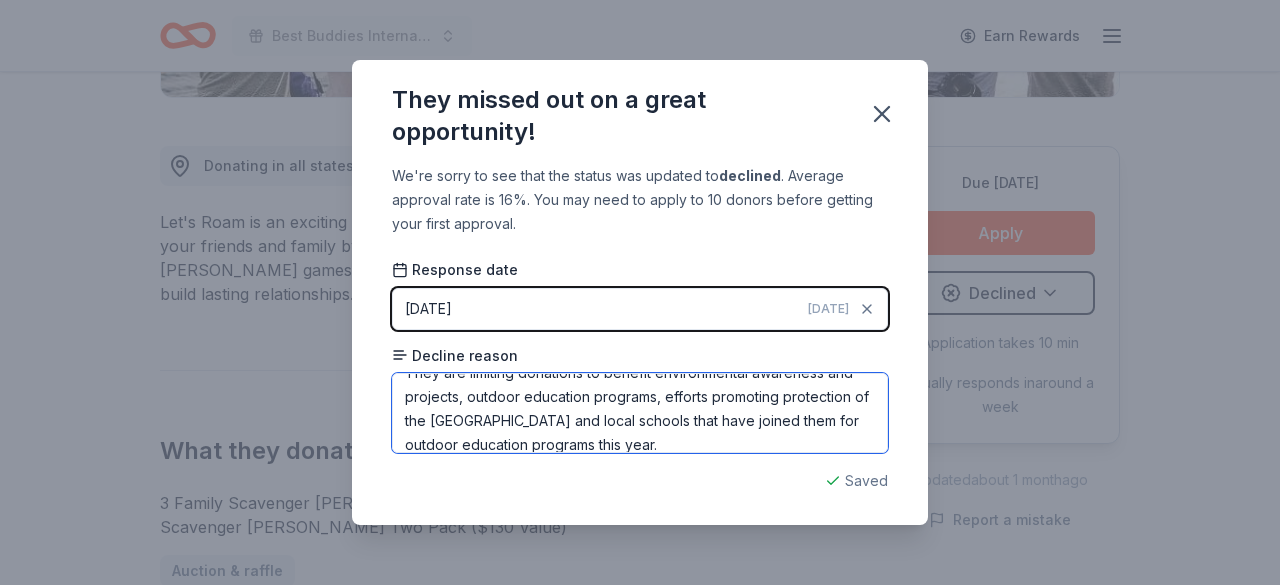 scroll, scrollTop: 45, scrollLeft: 0, axis: vertical 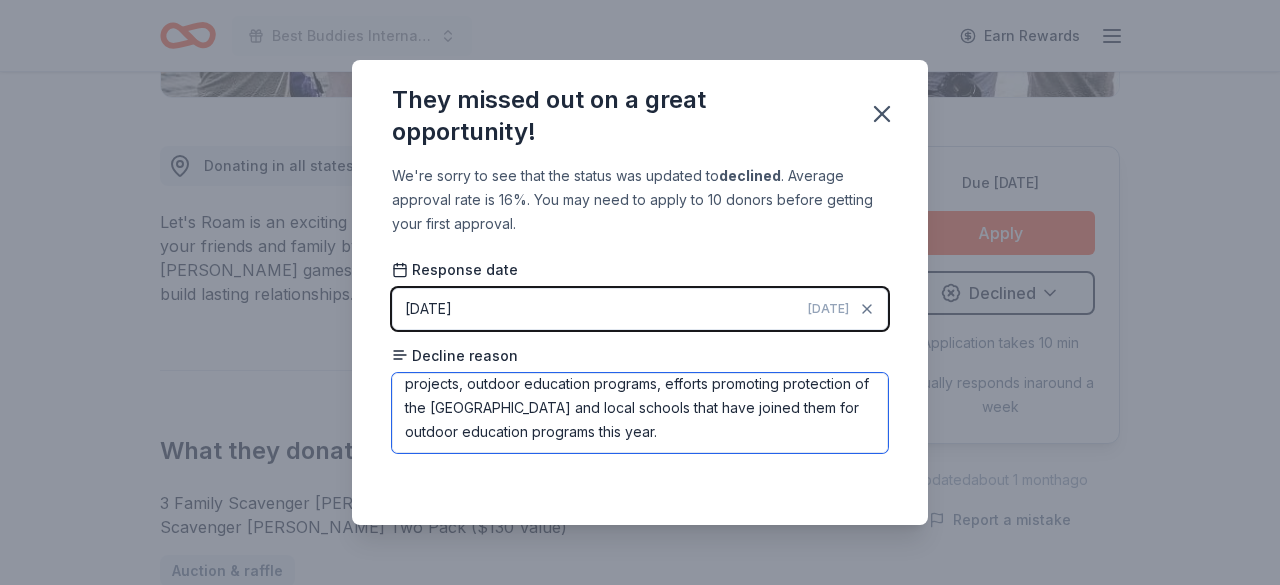 click on "They are limiting donations to benefit environmental awareness and projects, outdoor education programs, efforts promoting protection of the Santa Ynez Valley and local schools that have joined them for outdoor education programs this year." at bounding box center (640, 413) 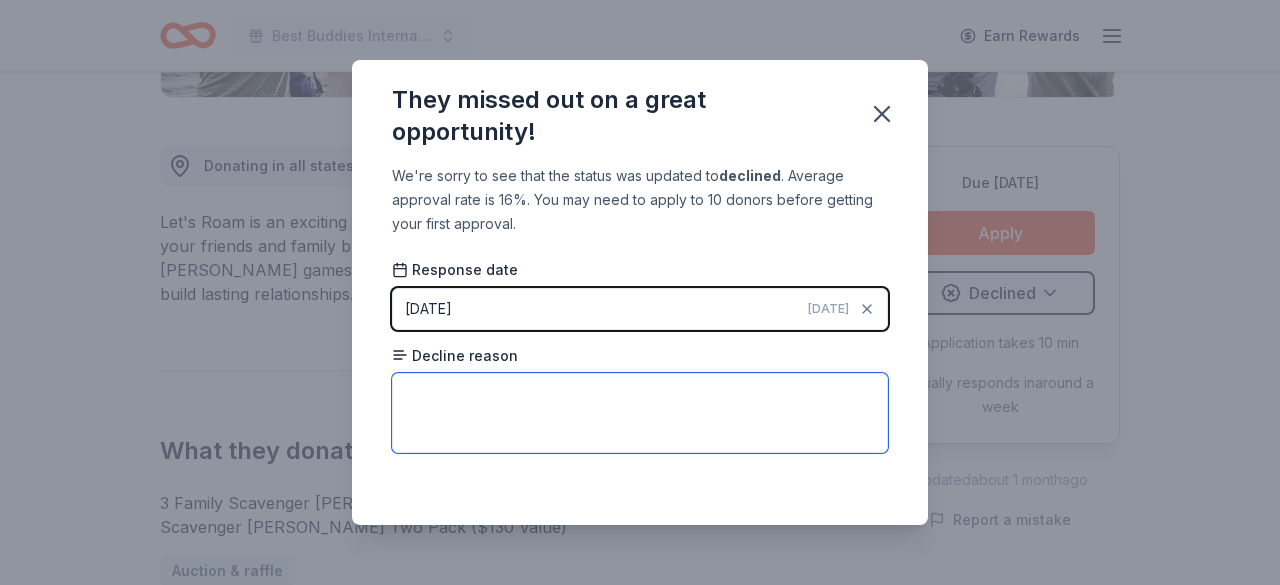 scroll, scrollTop: 0, scrollLeft: 0, axis: both 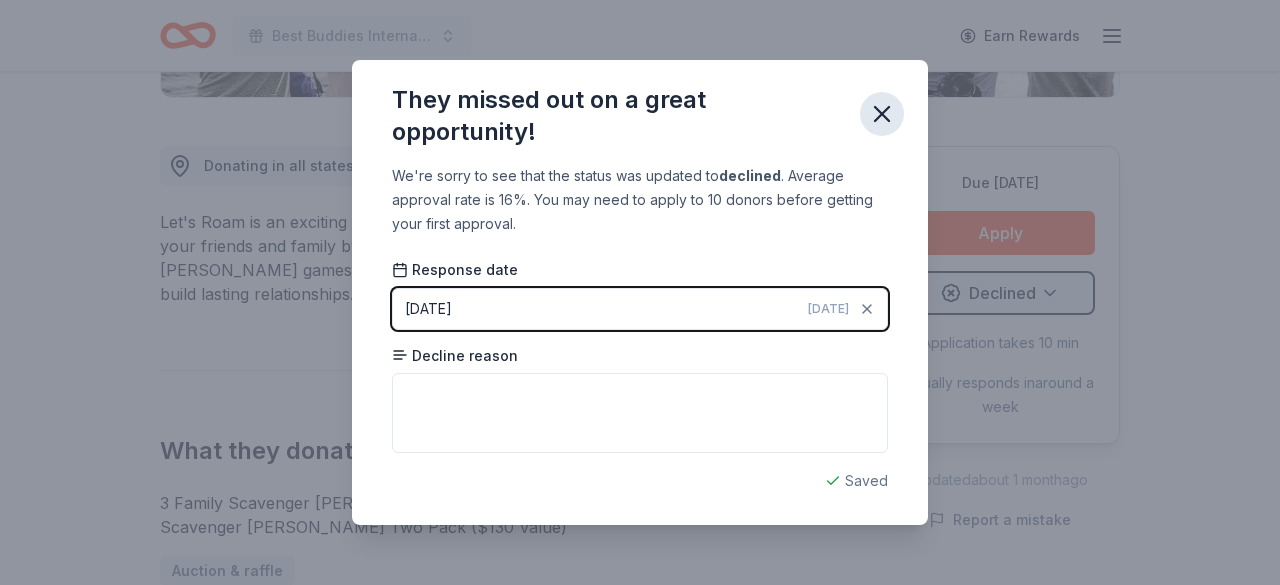 click 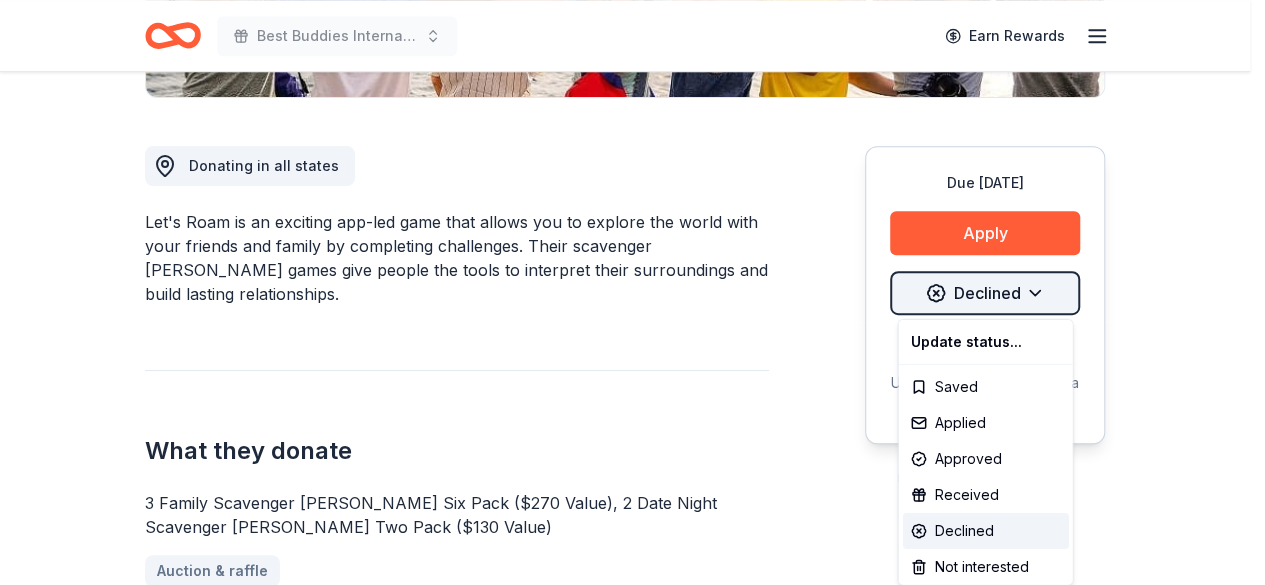 click on "Best Buddies International, Sacramento, Champion of the Year Gala Earn Rewards Due in 97 days Share Let's Roam 4.4 • 32  reviews 5   applies  last week approval rate donation value Share Donating in all states Let's Roam is an exciting app-led game that allows you to explore the world with your friends and family by completing challenges. Their scavenger hunt games give people the tools to interpret their surroundings and build lasting relationships. What they donate 3 Family Scavenger Hunt Six Pack ($270 Value), 2 Date Night Scavenger Hunt Two Pack ($130 Value) Auction & raffle Donation is small & easy to send to guests Who they donate to Let's Roam  hasn ' t listed any preferences or eligibility criteria. Due in 97 days Apply Declined Application takes 10 min Usually responds in  around a week Updated  about 1 month  ago Report a mistake approval rate 20 % approved 30 % declined 50 % no response donation value (average) 20% 70% 0% 10% $xx - $xx $xx - $xx $xx - $xx $xx - $xx Upgrade to Pro 4.4 • 32 32 32" at bounding box center [632, -218] 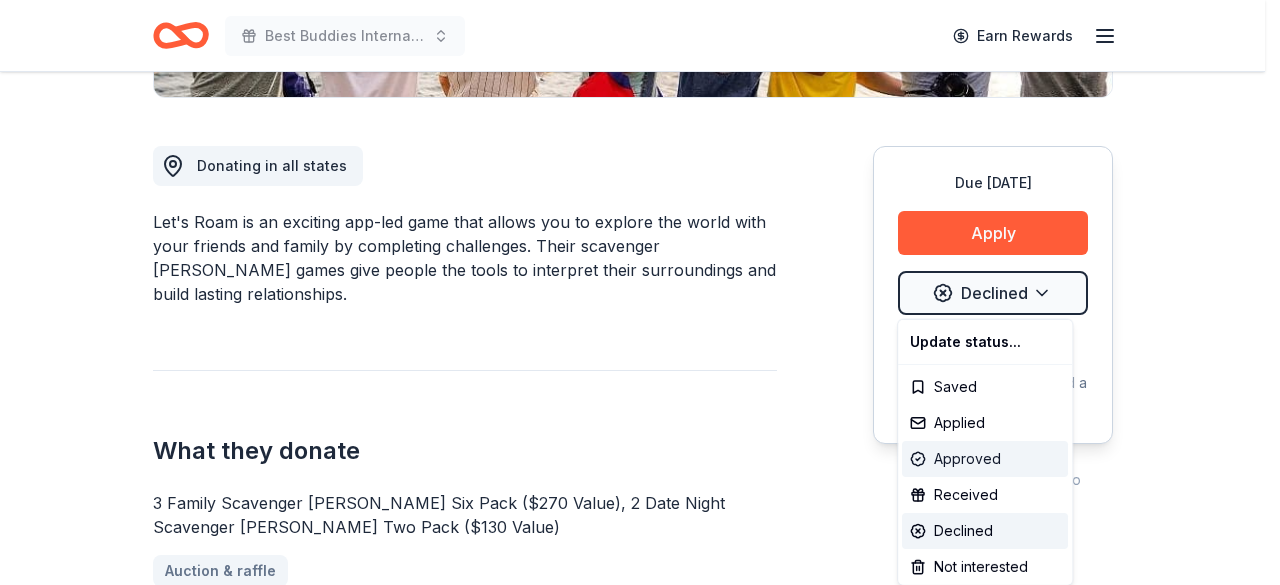 click on "Approved" at bounding box center (985, 459) 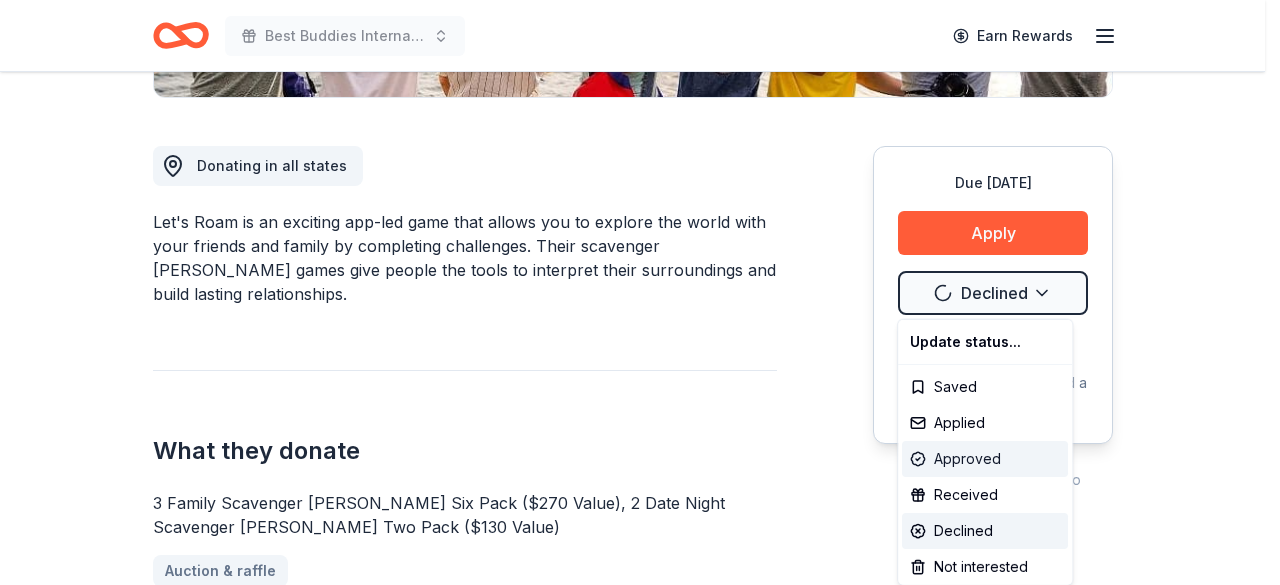 scroll, scrollTop: 0, scrollLeft: 0, axis: both 